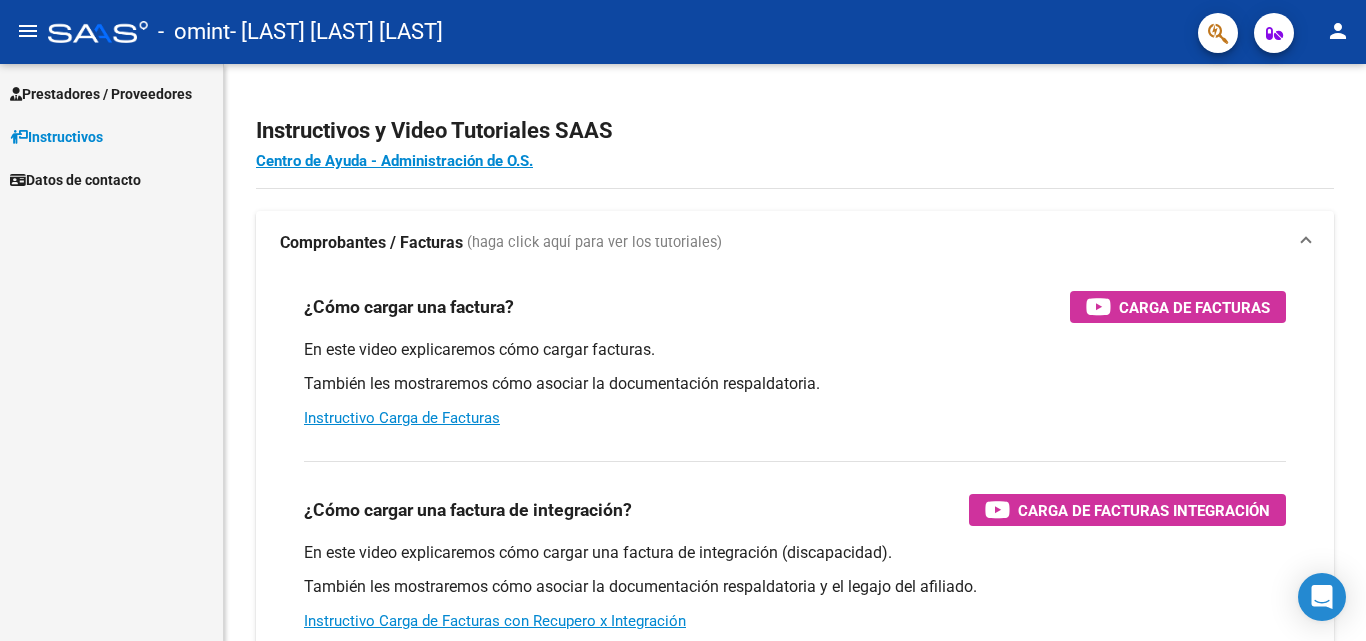 scroll, scrollTop: 0, scrollLeft: 0, axis: both 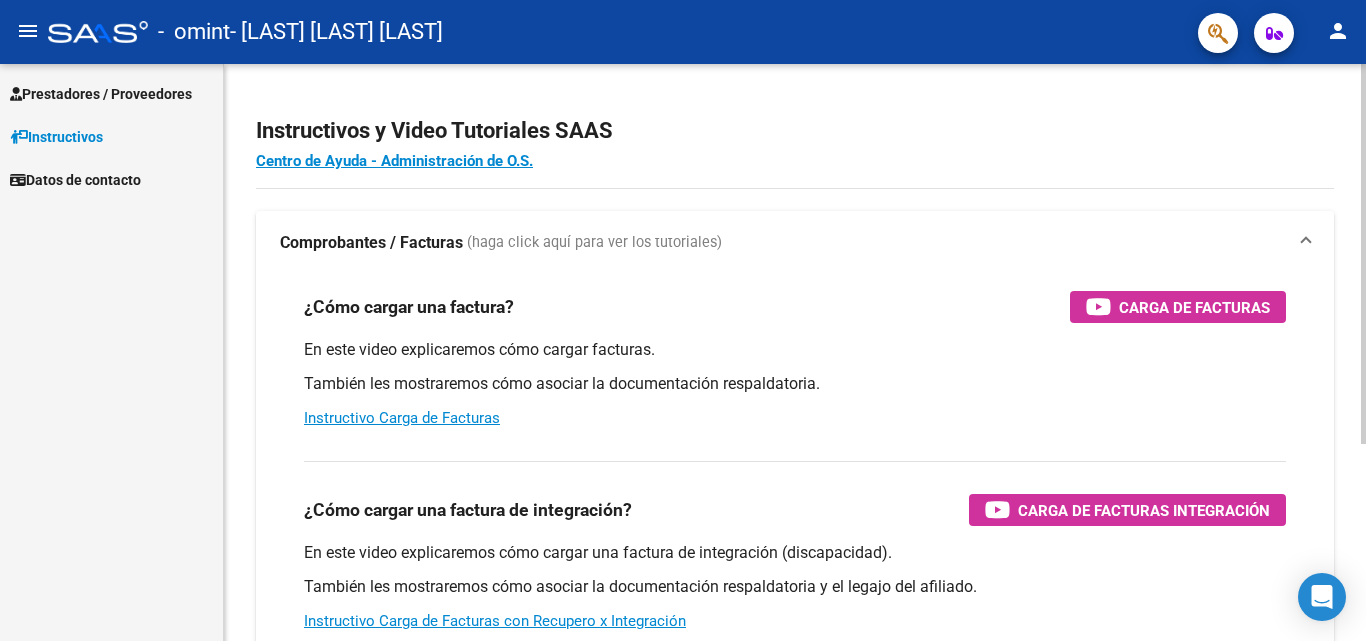 click on "Instructivos y Video Tutoriales SAAS" 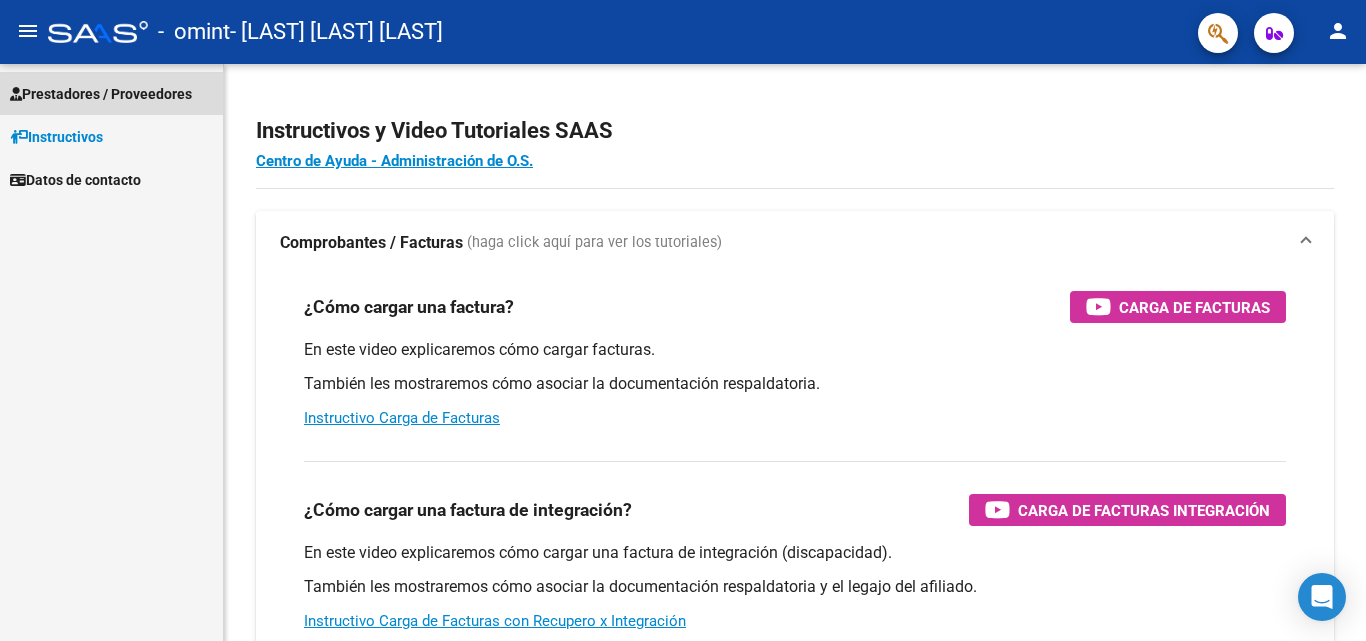 click on "Prestadores / Proveedores" at bounding box center [101, 94] 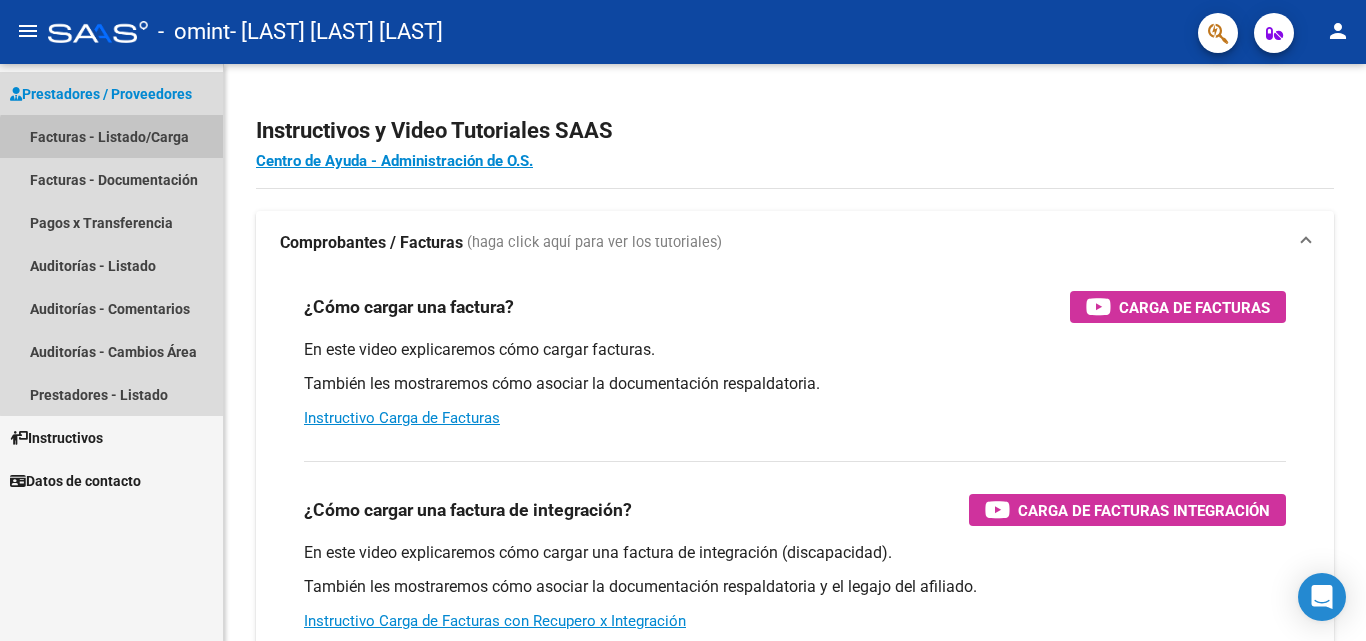 click on "Facturas - Listado/Carga" at bounding box center [111, 136] 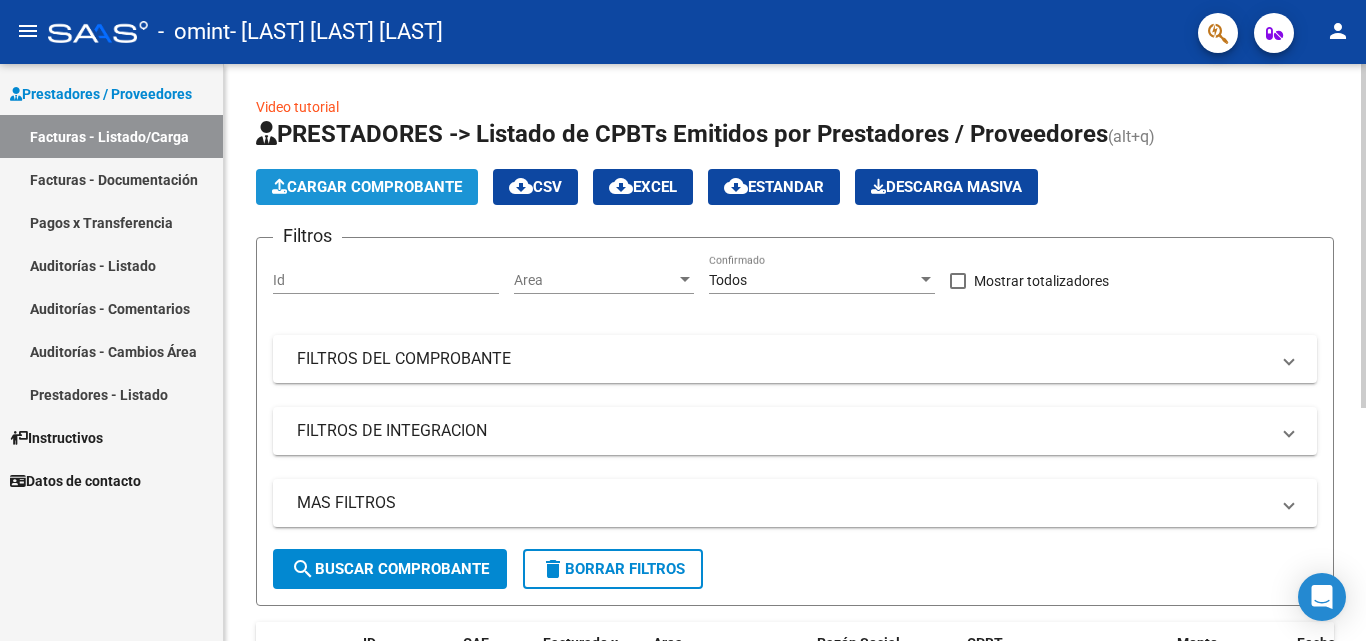 click on "Cargar Comprobante" 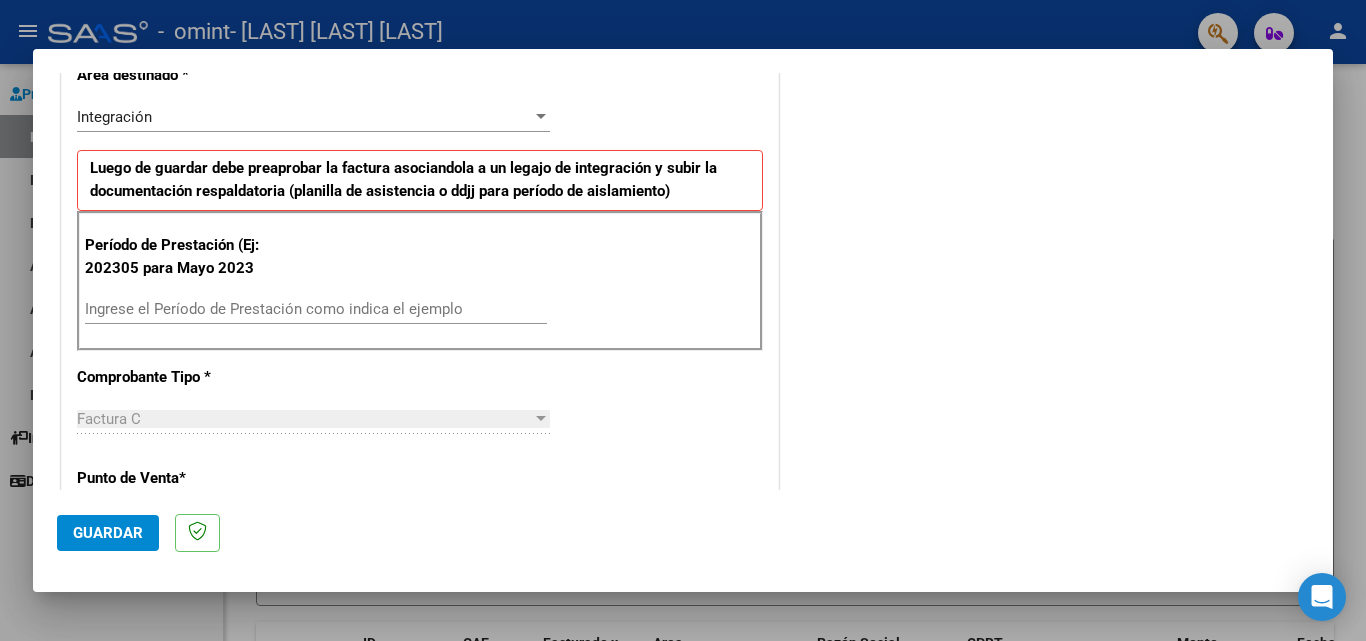 scroll, scrollTop: 447, scrollLeft: 0, axis: vertical 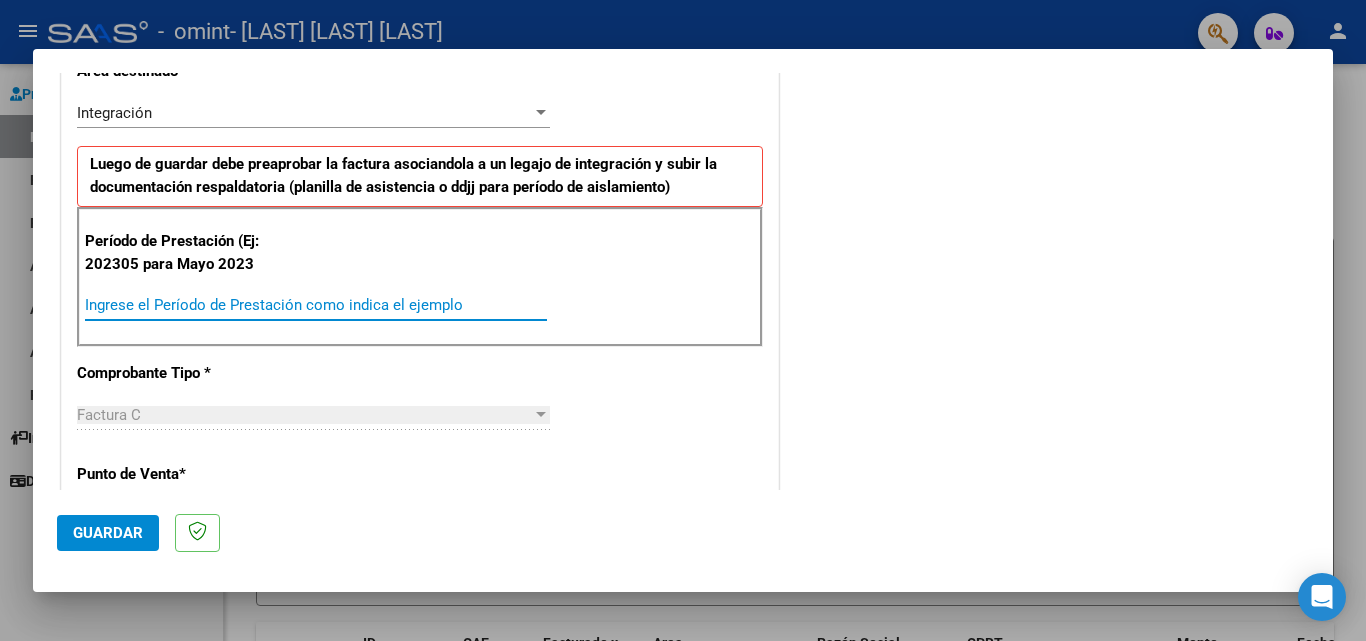 click on "Ingrese el Período de Prestación como indica el ejemplo" at bounding box center (316, 305) 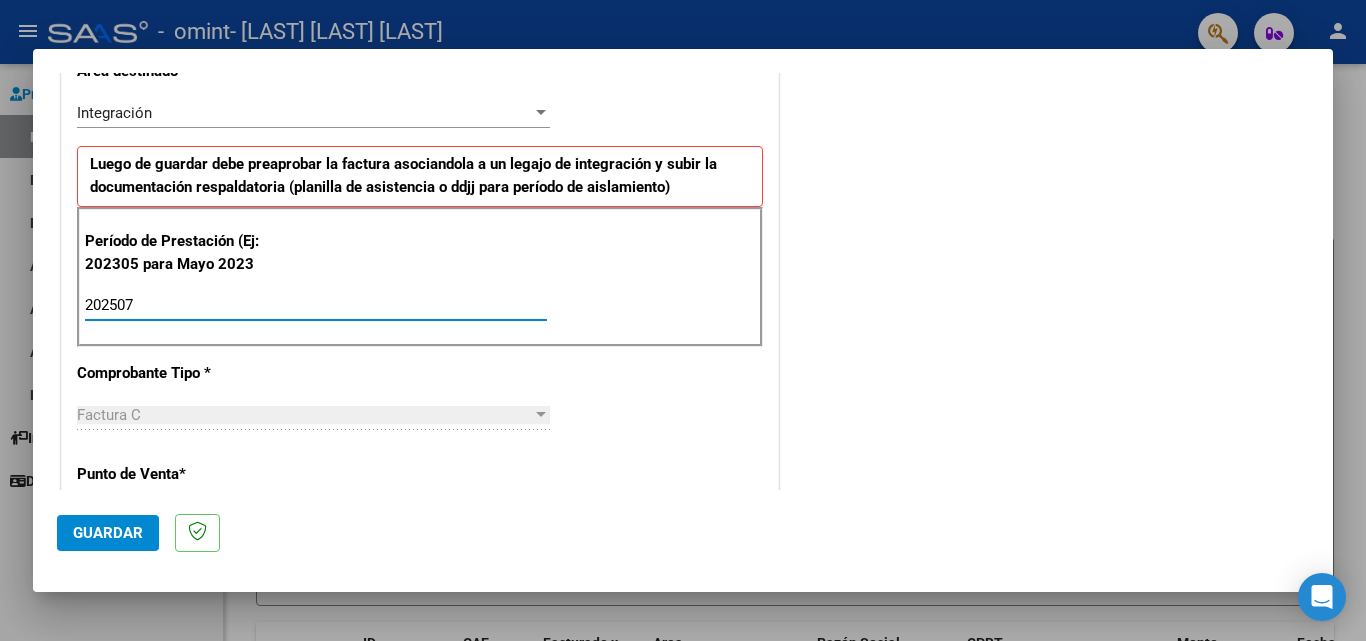 type on "202507" 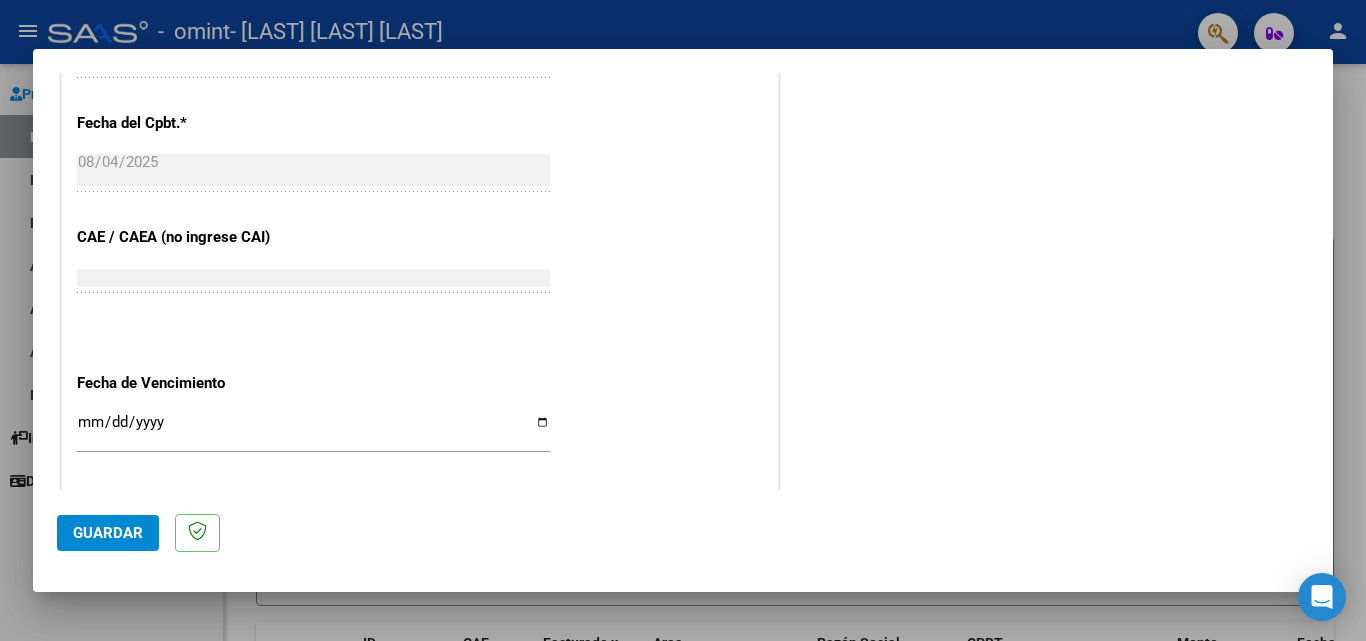 scroll, scrollTop: 1111, scrollLeft: 0, axis: vertical 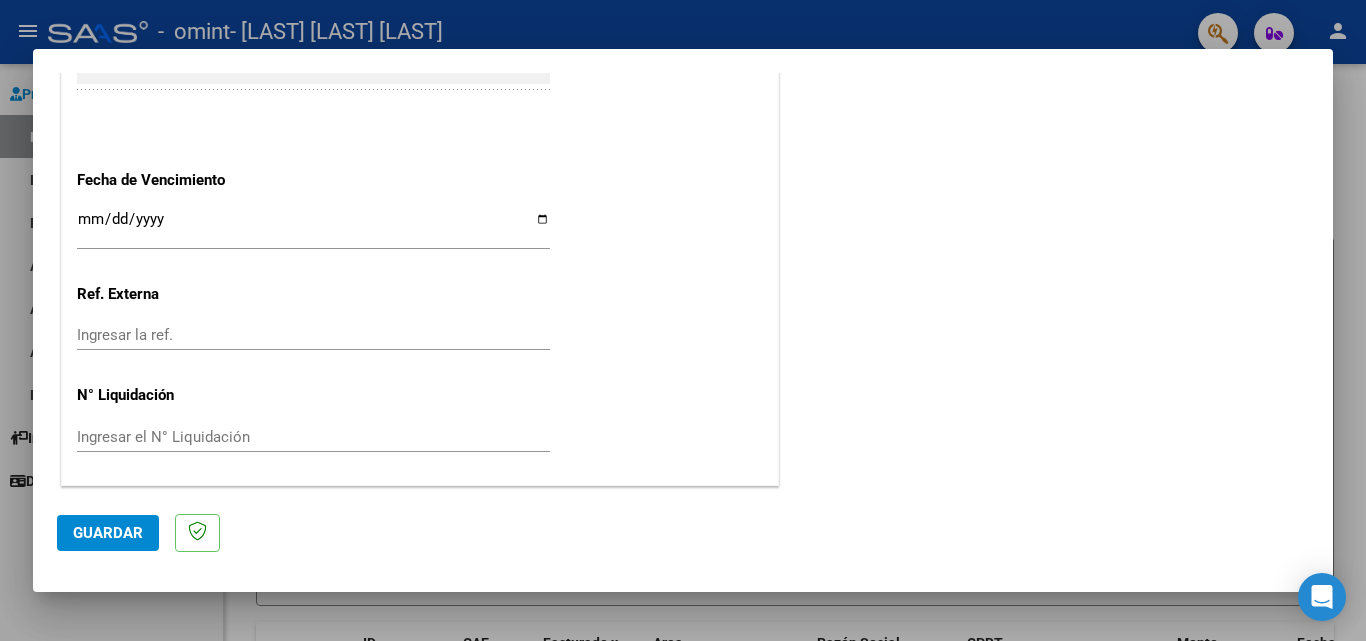 click on "Ingresar la fecha" at bounding box center [313, 227] 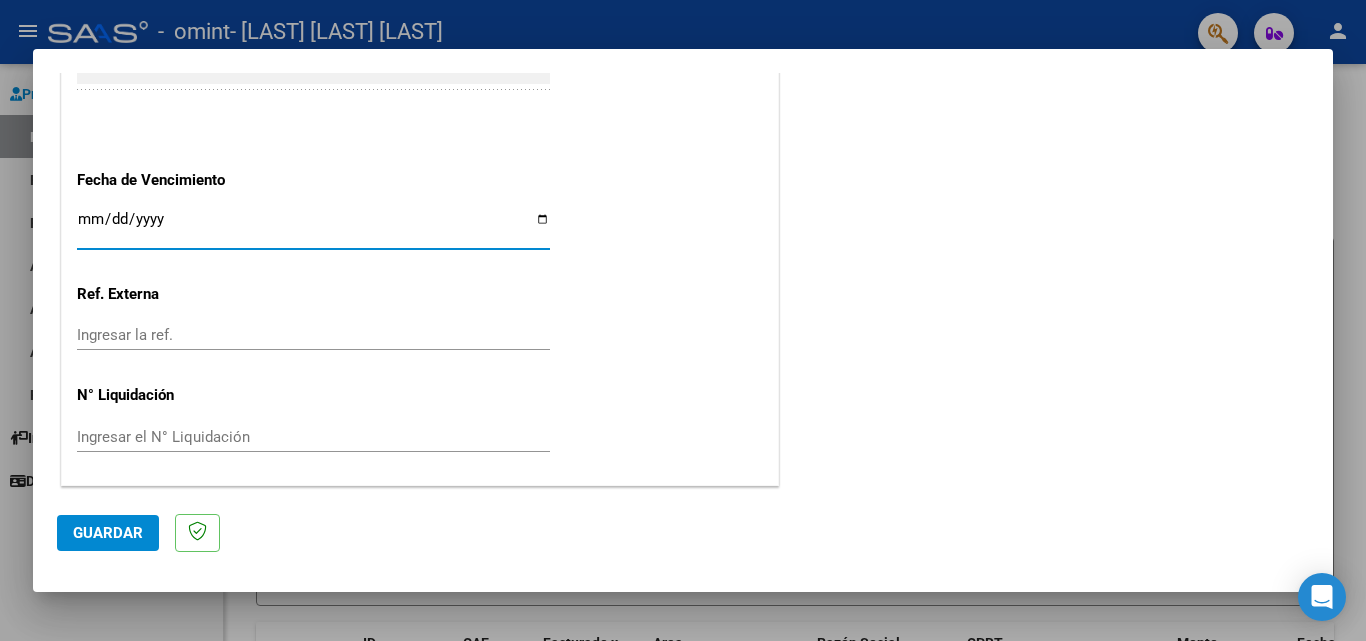 click on "Ingresar la fecha" at bounding box center [313, 227] 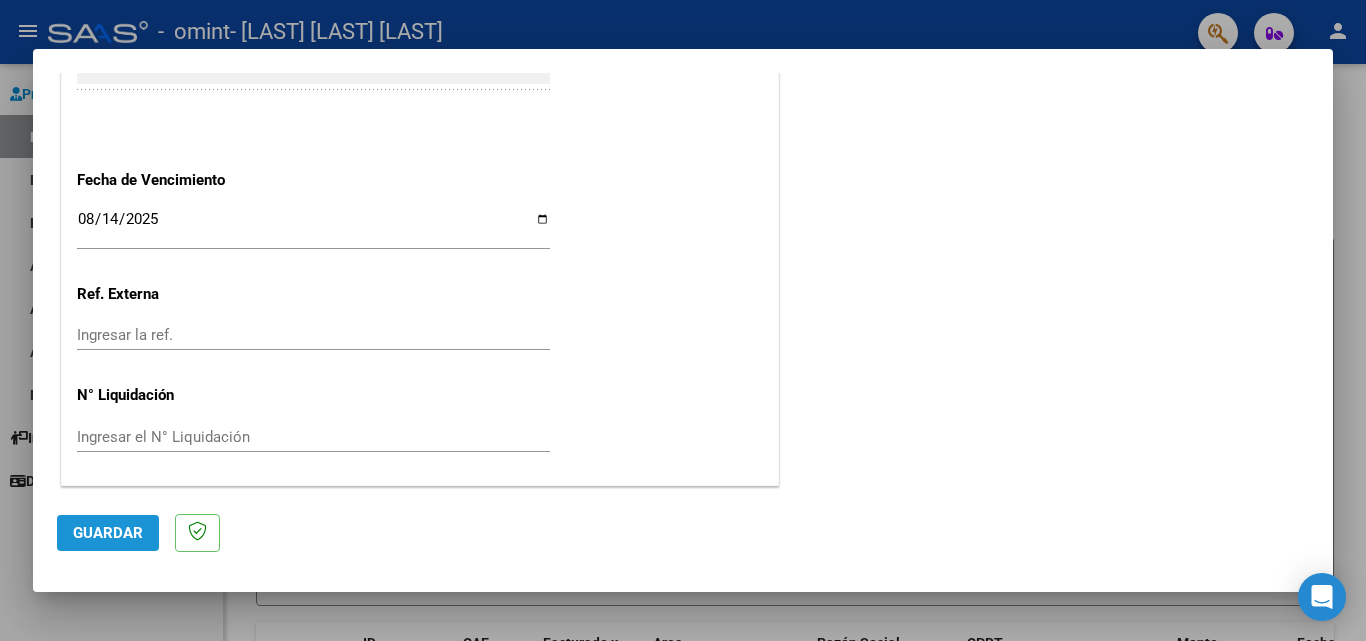 click on "Guardar" 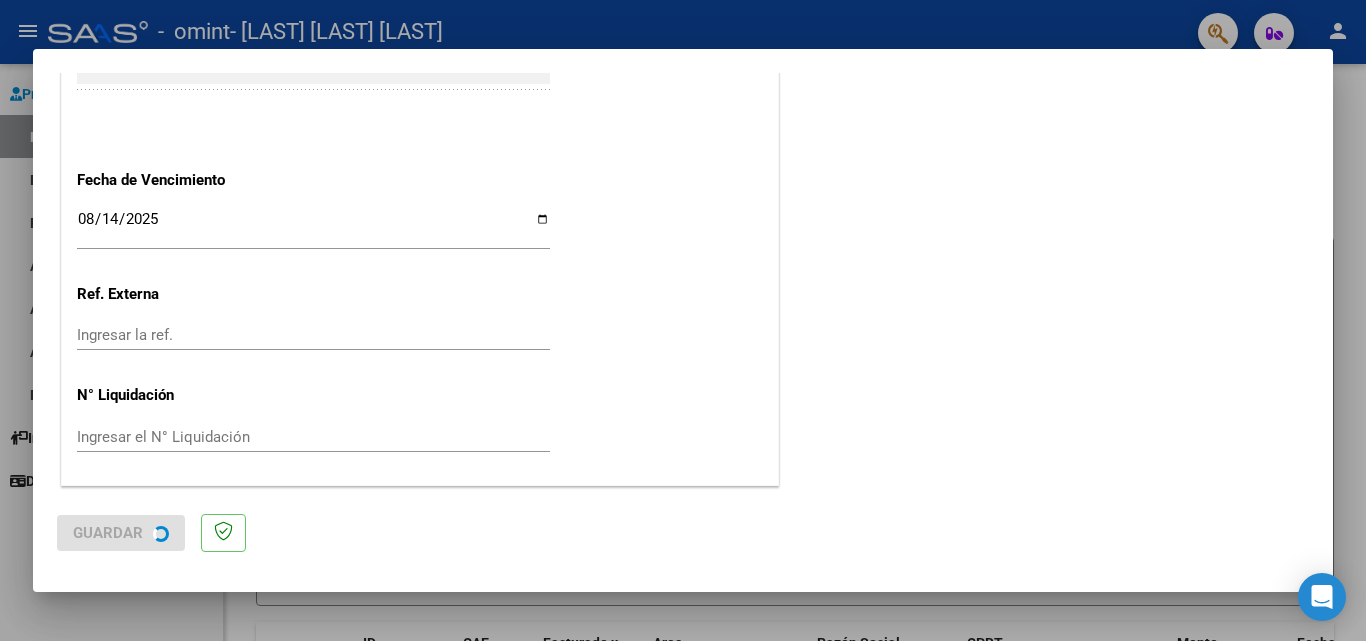 scroll, scrollTop: 0, scrollLeft: 0, axis: both 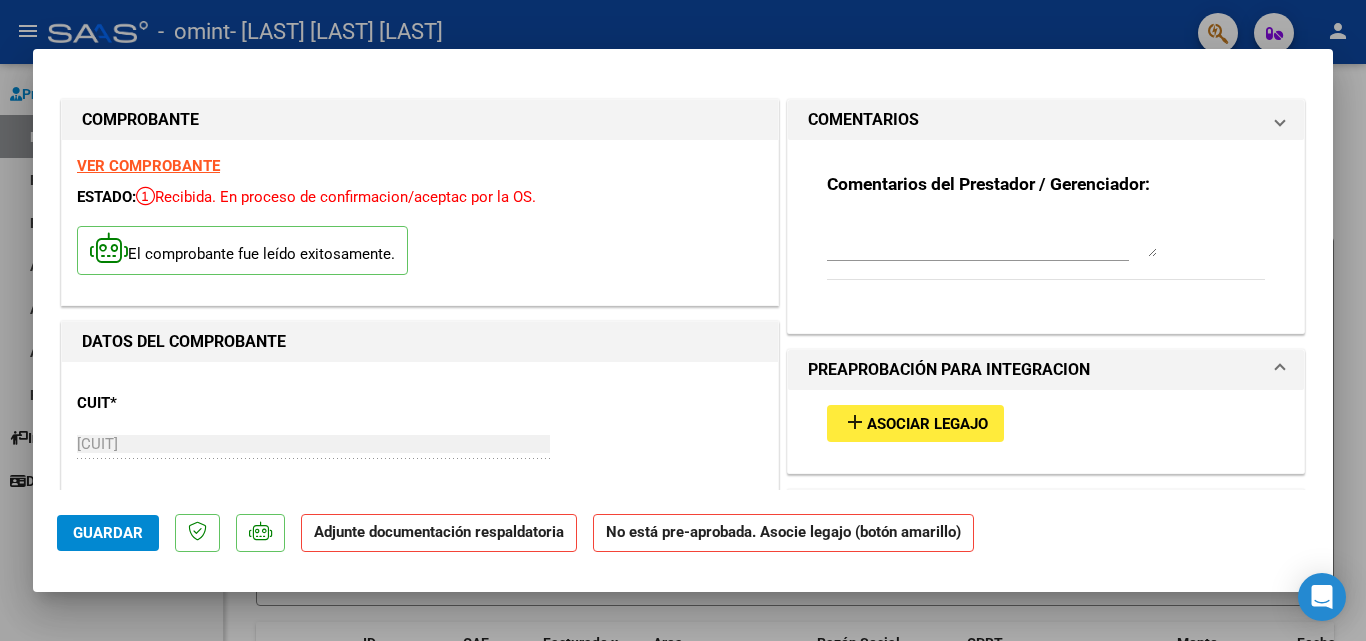 click on "DATOS DEL COMPROBANTE" at bounding box center (420, 342) 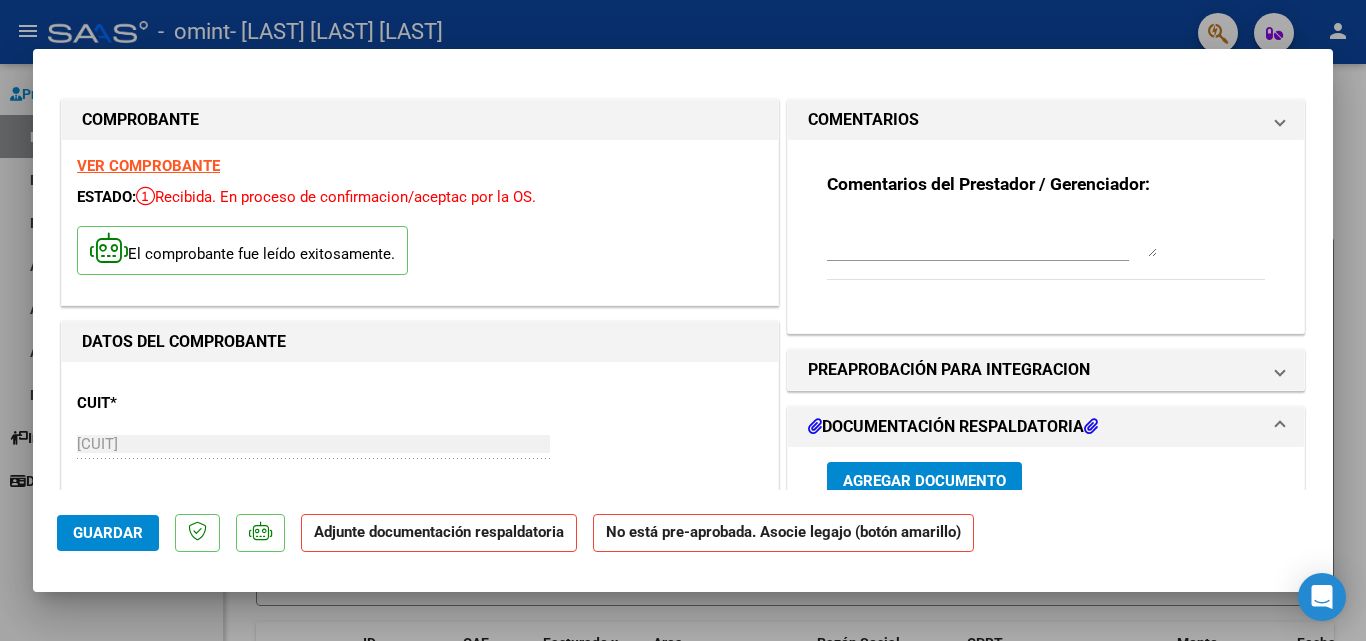 click on "DATOS DEL COMPROBANTE" at bounding box center [420, 342] 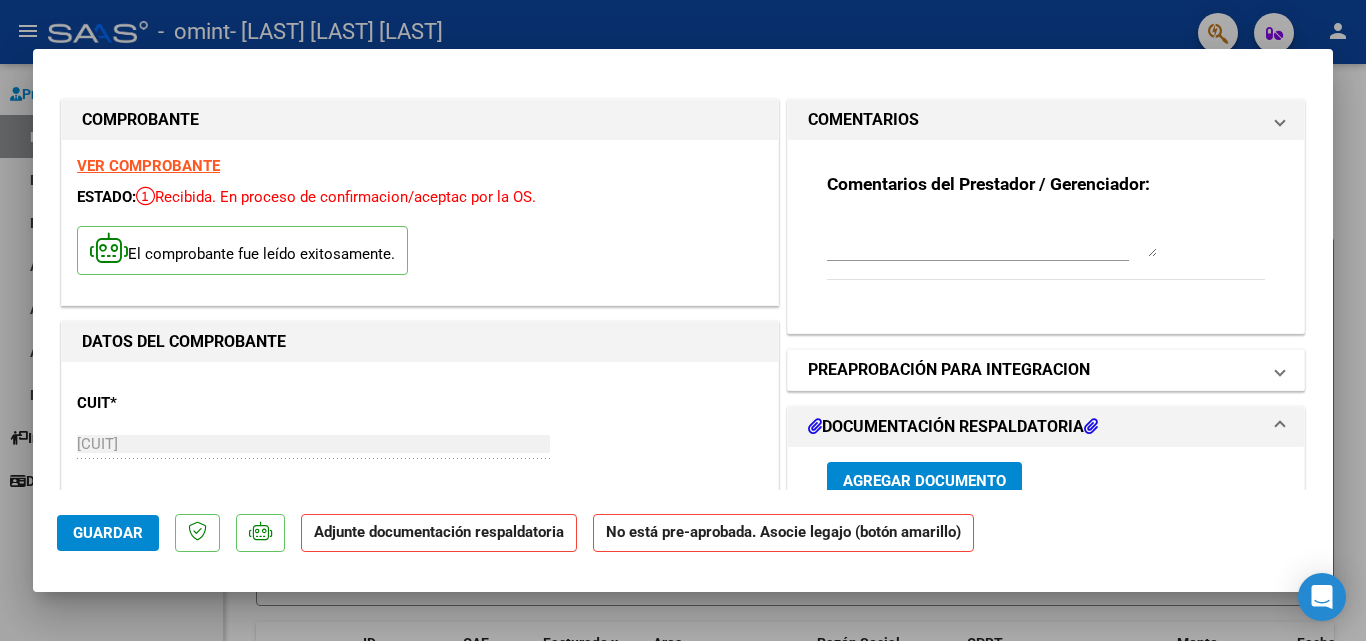 click on "PREAPROBACIÓN PARA INTEGRACION" at bounding box center (949, 370) 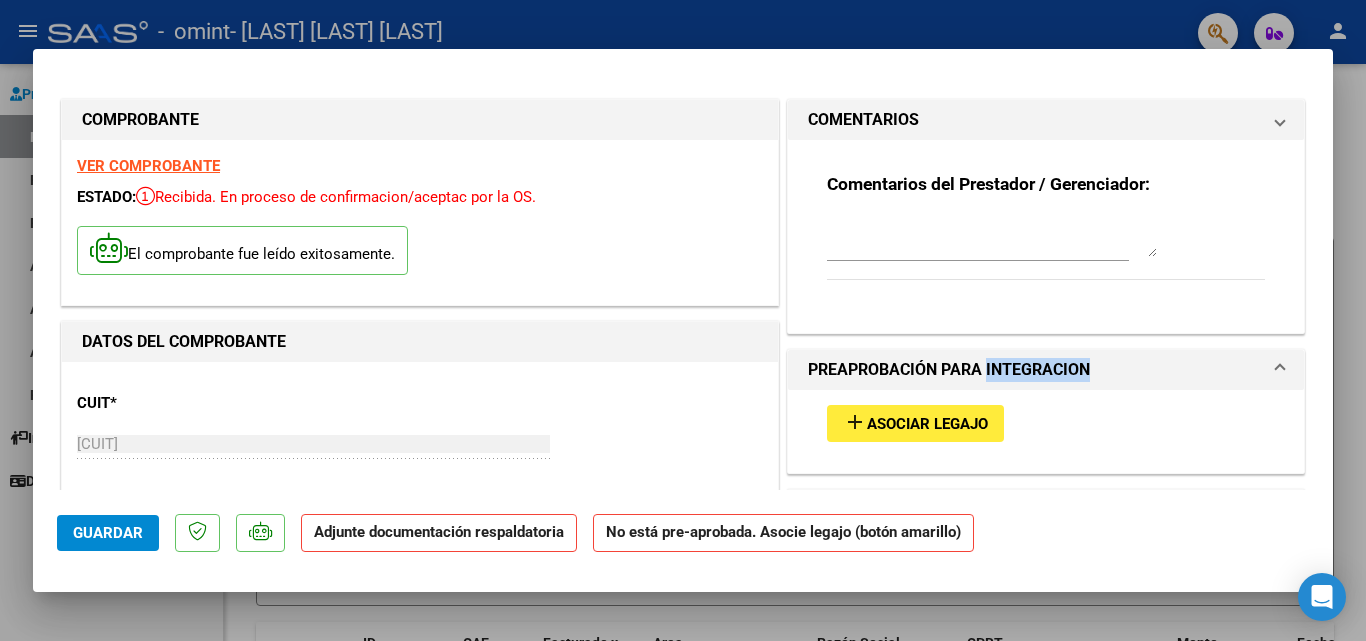 click on "PREAPROBACIÓN PARA INTEGRACION" at bounding box center (949, 370) 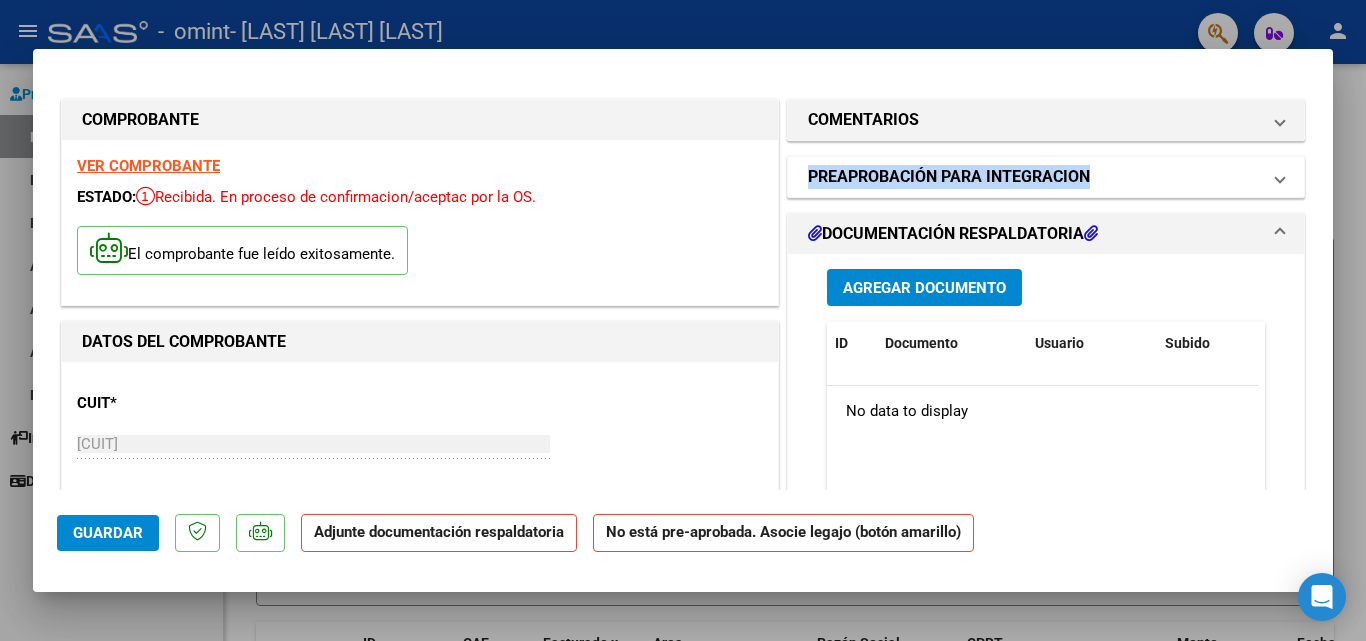 click on "PREAPROBACIÓN PARA INTEGRACION" at bounding box center (949, 177) 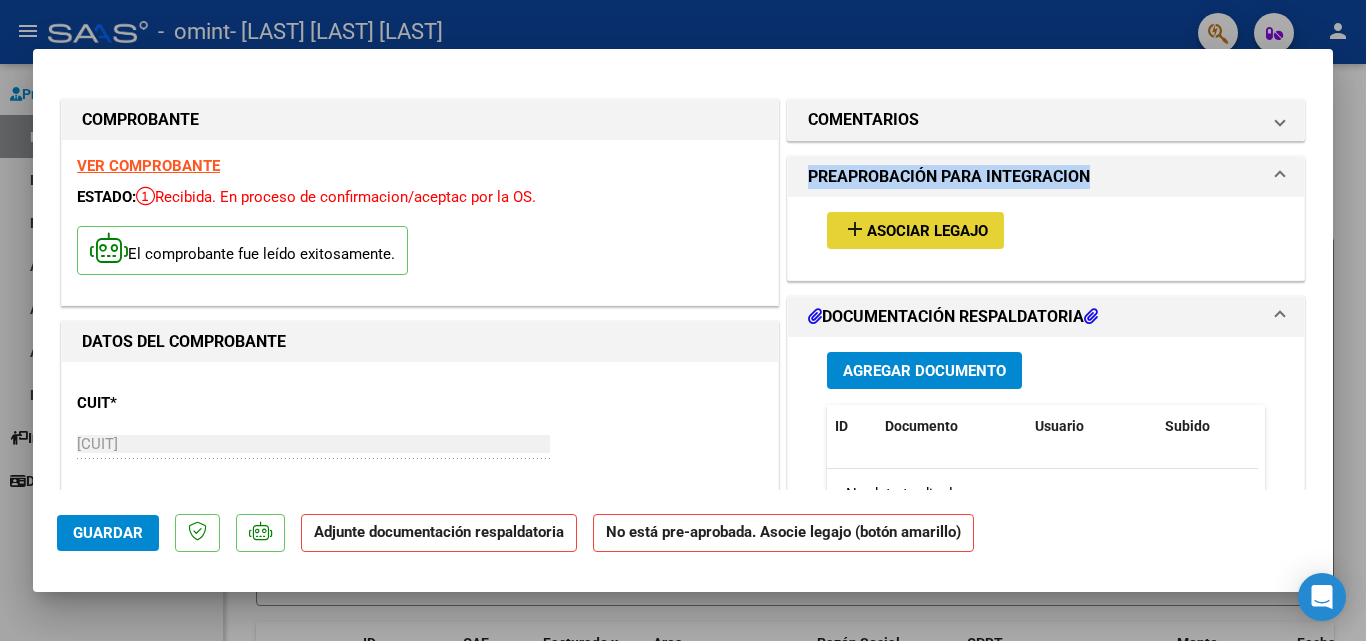click on "add Asociar Legajo" at bounding box center (915, 230) 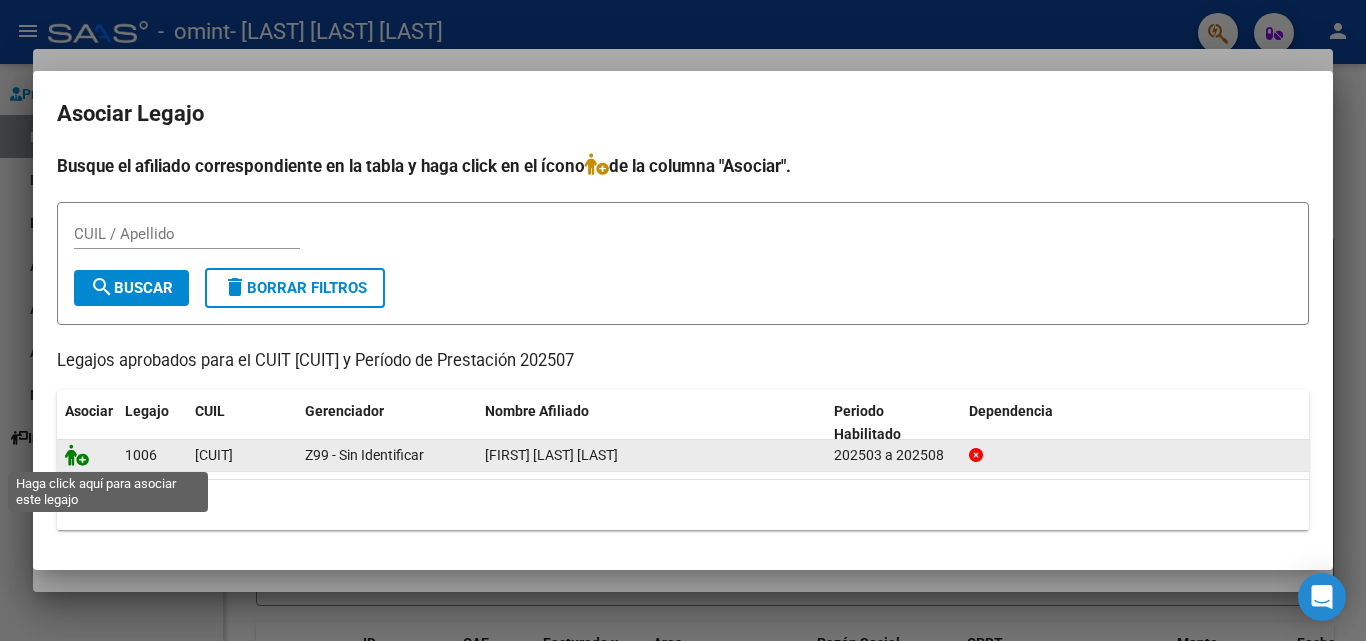 click 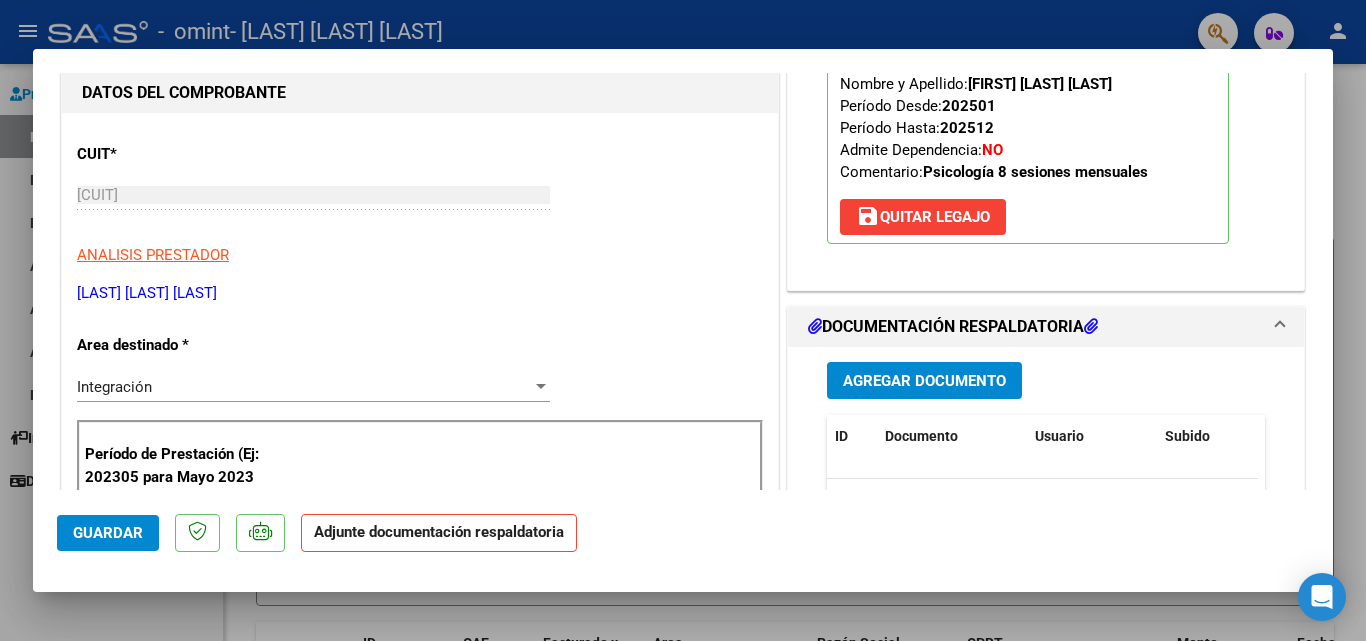 scroll, scrollTop: 353, scrollLeft: 0, axis: vertical 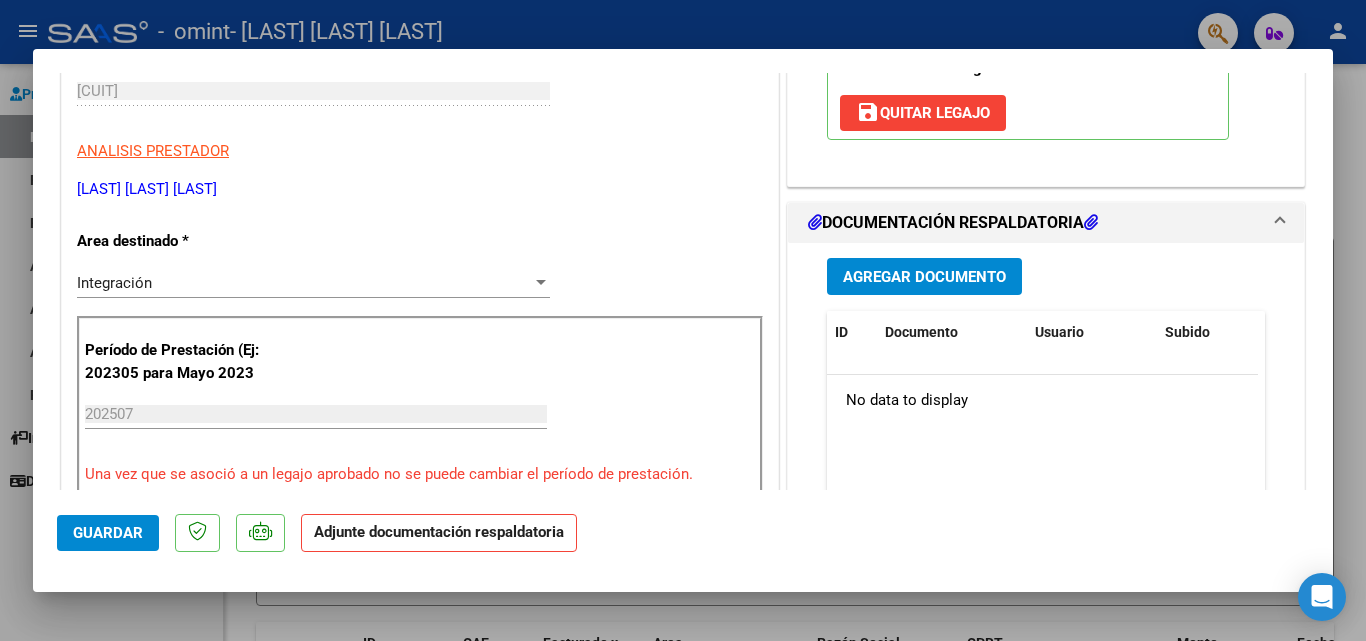 click on "Agregar Documento" at bounding box center (924, 277) 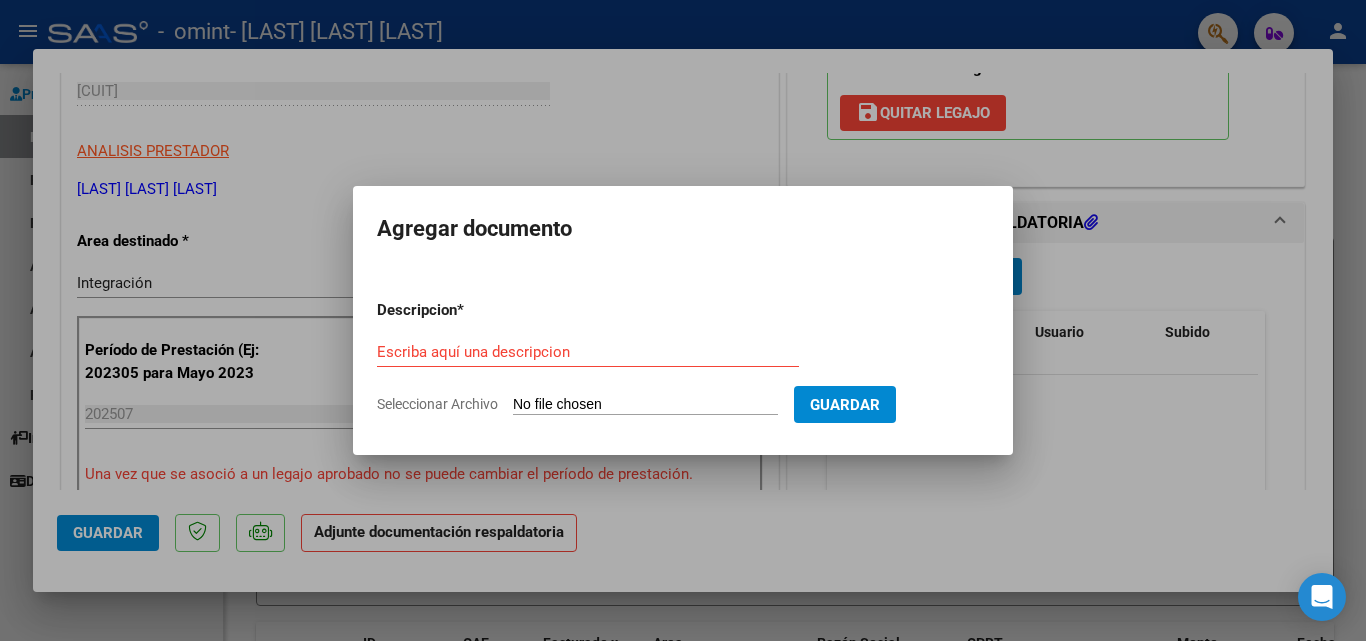 type on "C:\fakepath\Adobe Scan 06 ago 2025 (1).pdf" 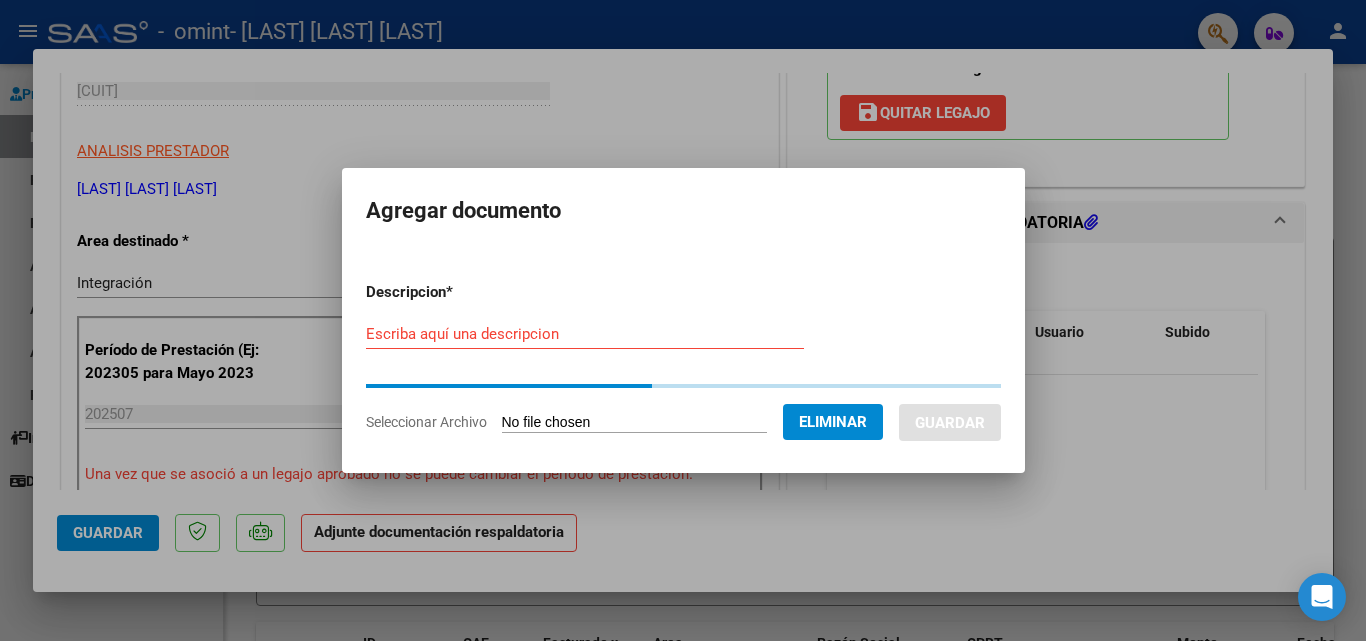 click on "Descripcion  *   Escriba aquí una descripcion  Seleccionar Archivo Eliminar Guardar" at bounding box center [683, 357] 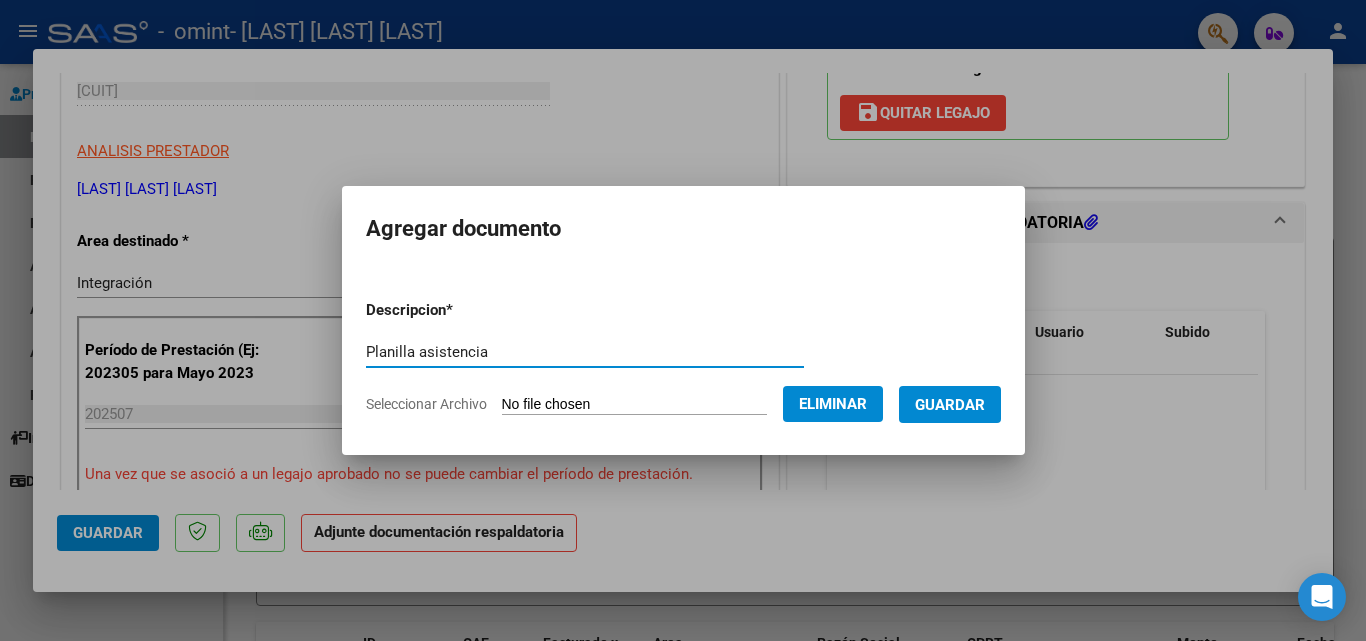 type on "Planilla asistencia" 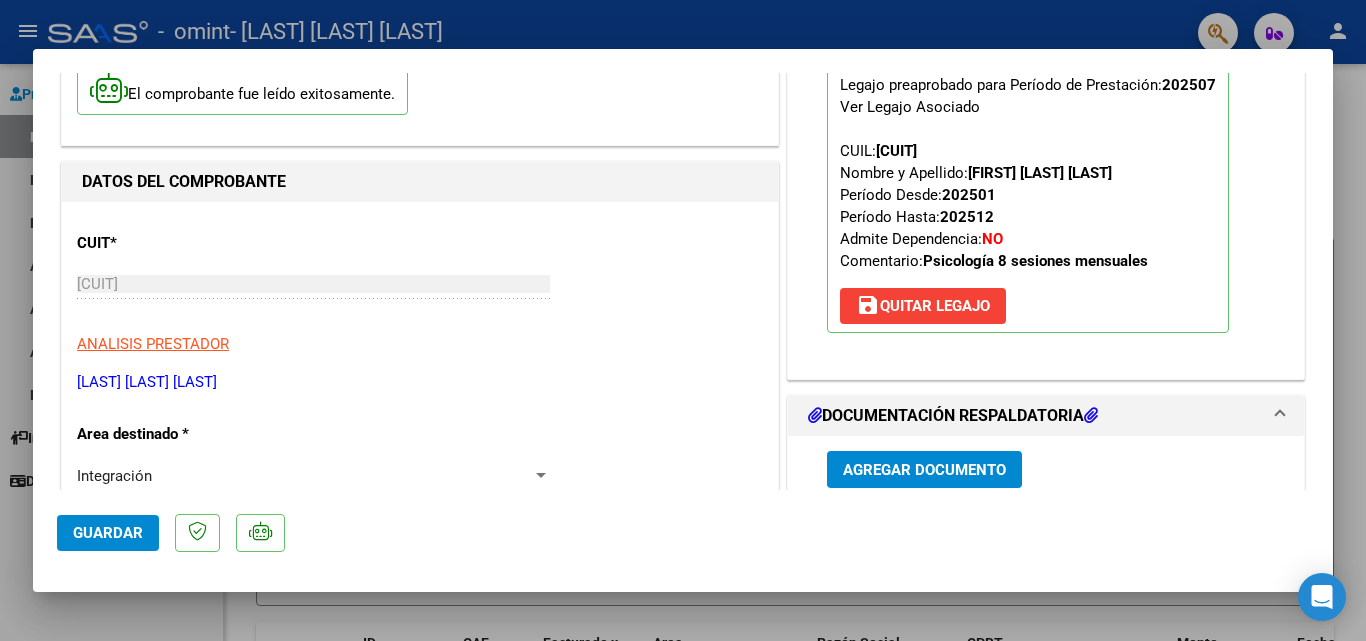 scroll, scrollTop: 169, scrollLeft: 0, axis: vertical 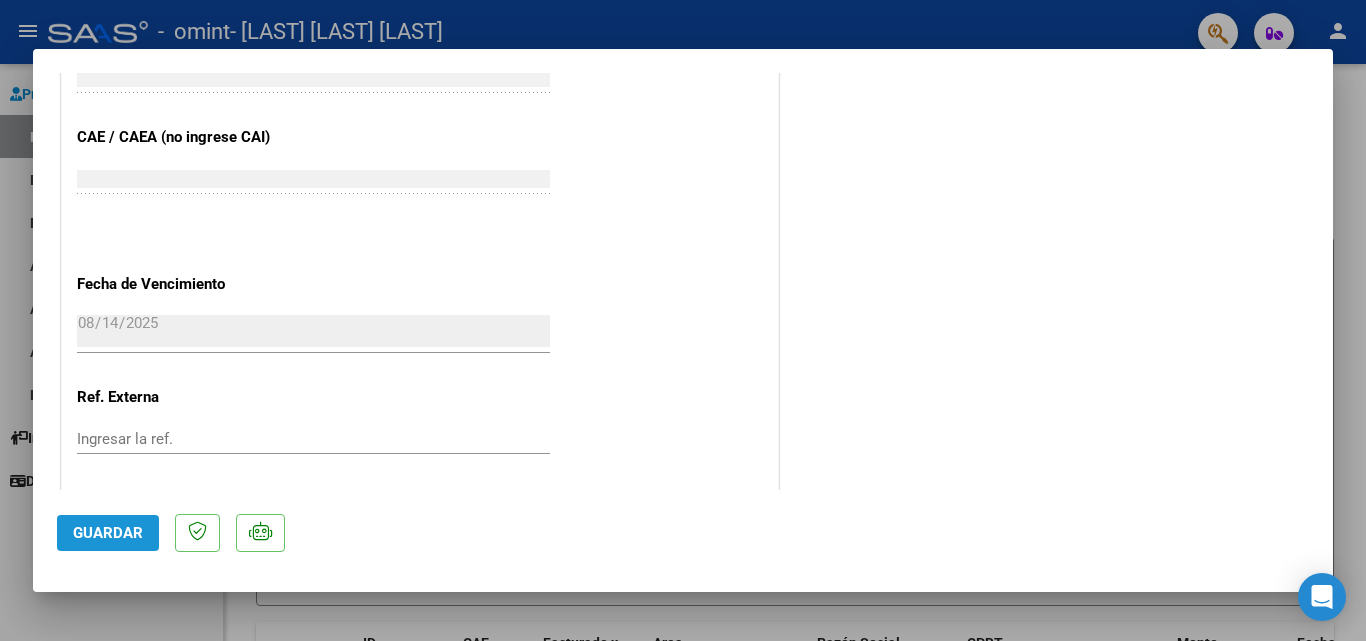 click on "Guardar" 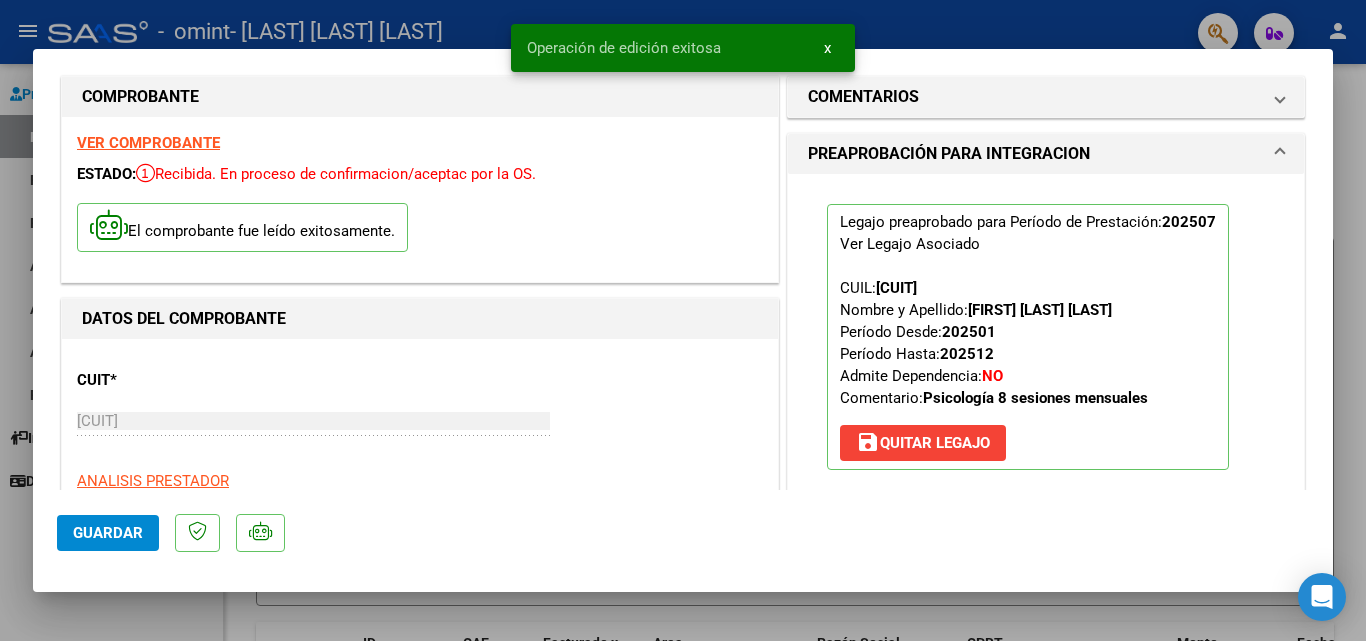 scroll, scrollTop: 0, scrollLeft: 0, axis: both 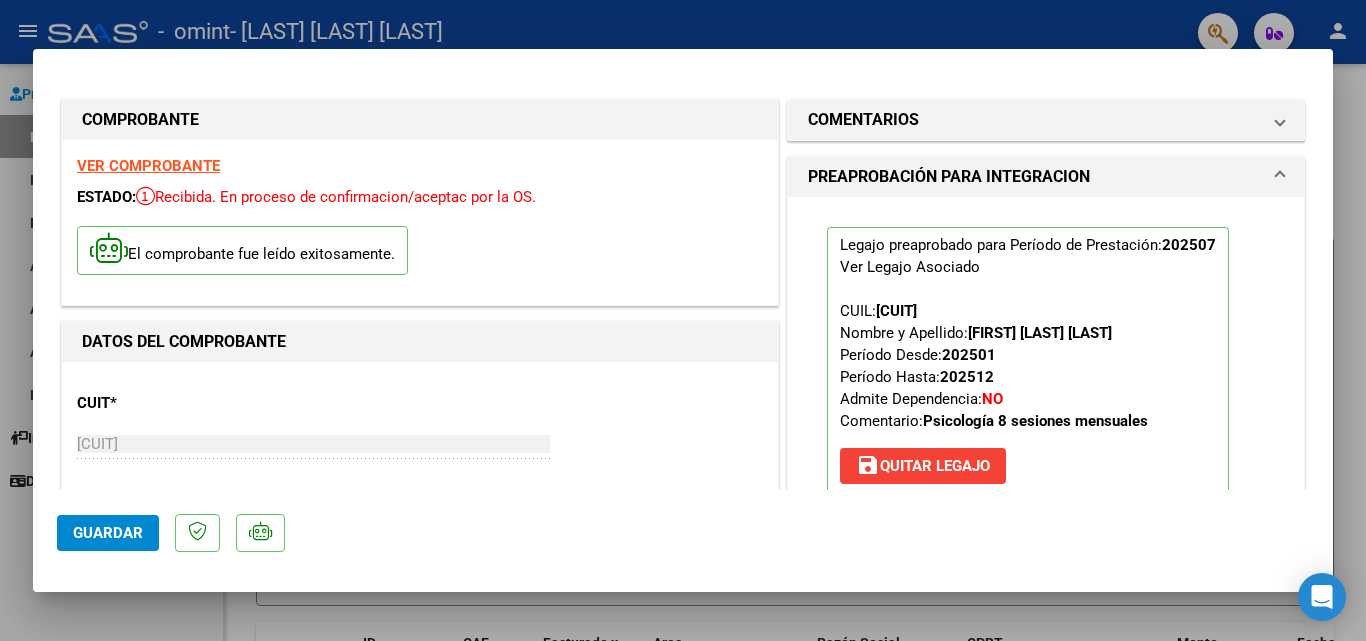 click at bounding box center [683, 320] 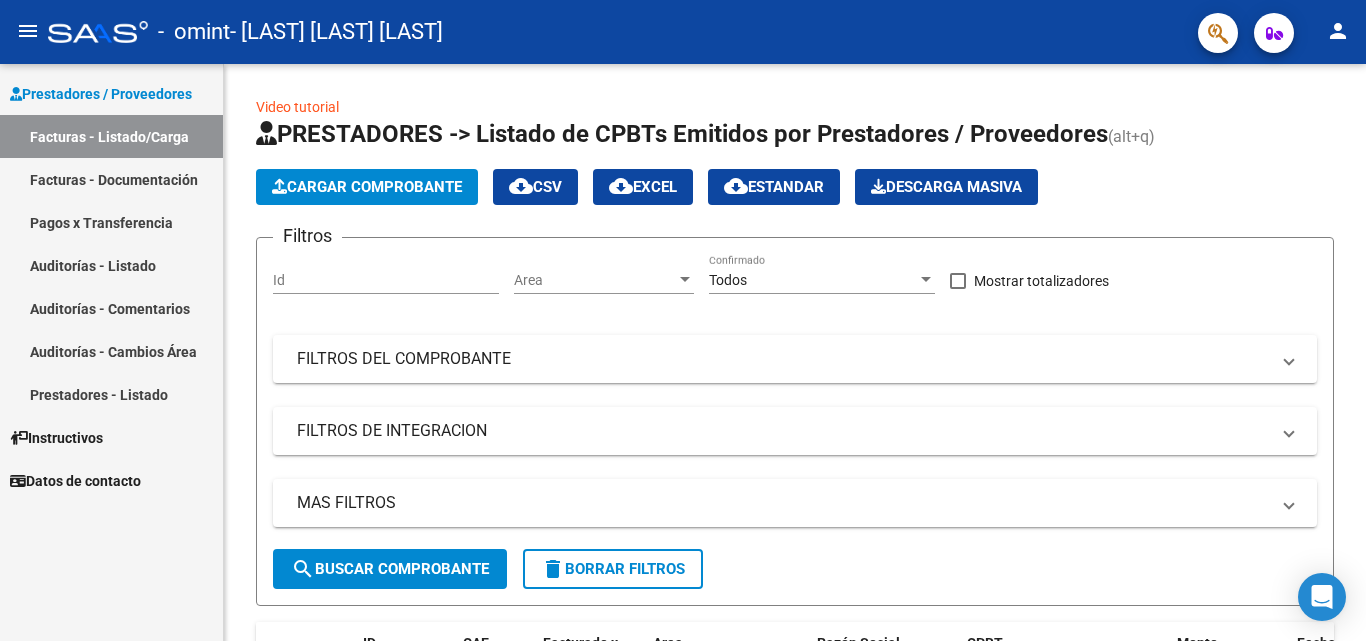 click on "Facturas - Documentación" at bounding box center [111, 179] 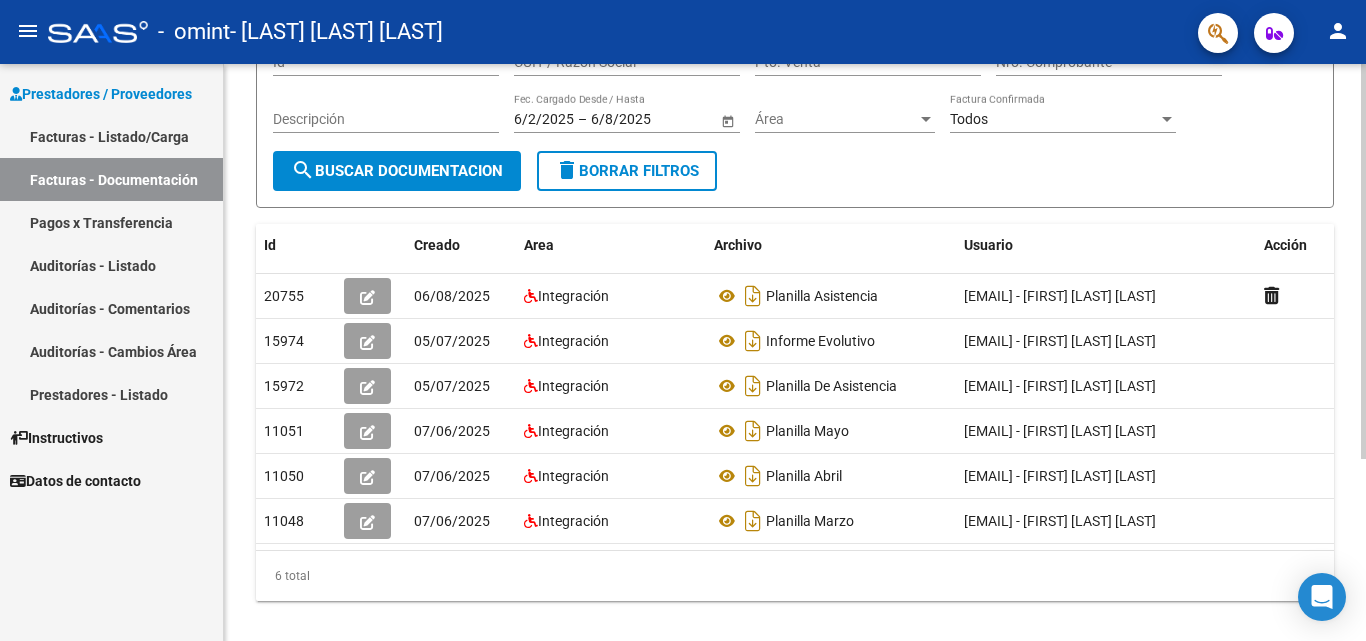 scroll, scrollTop: 200, scrollLeft: 0, axis: vertical 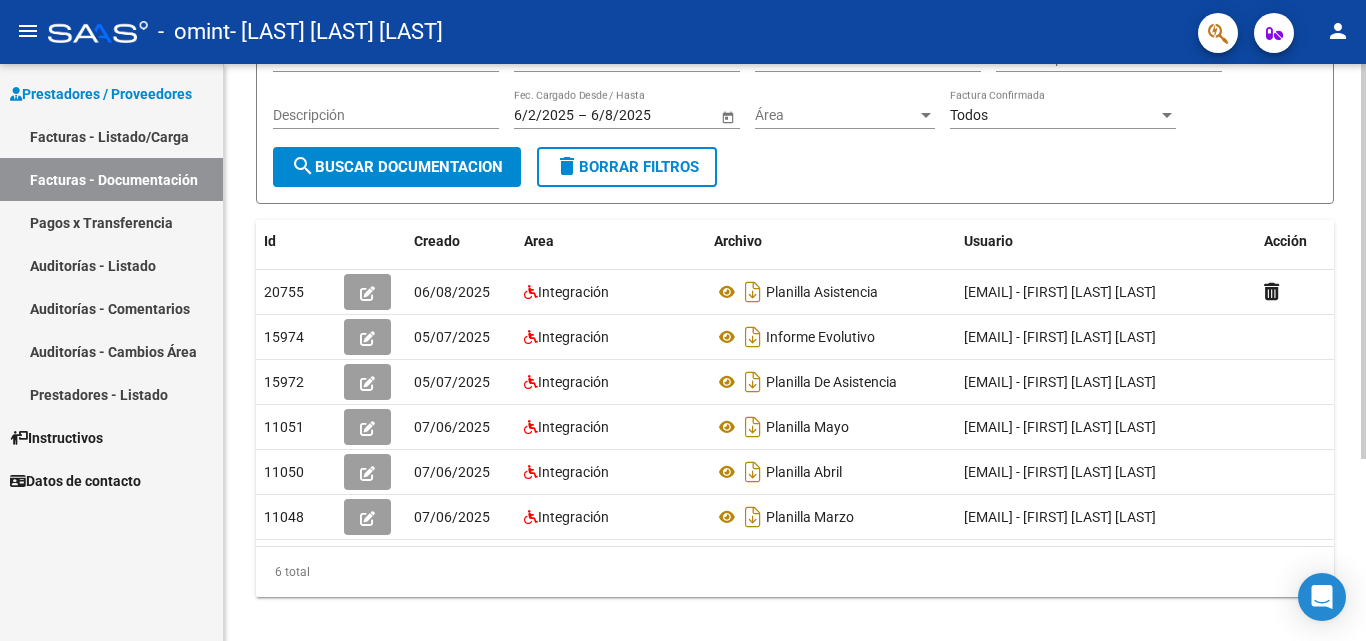 click 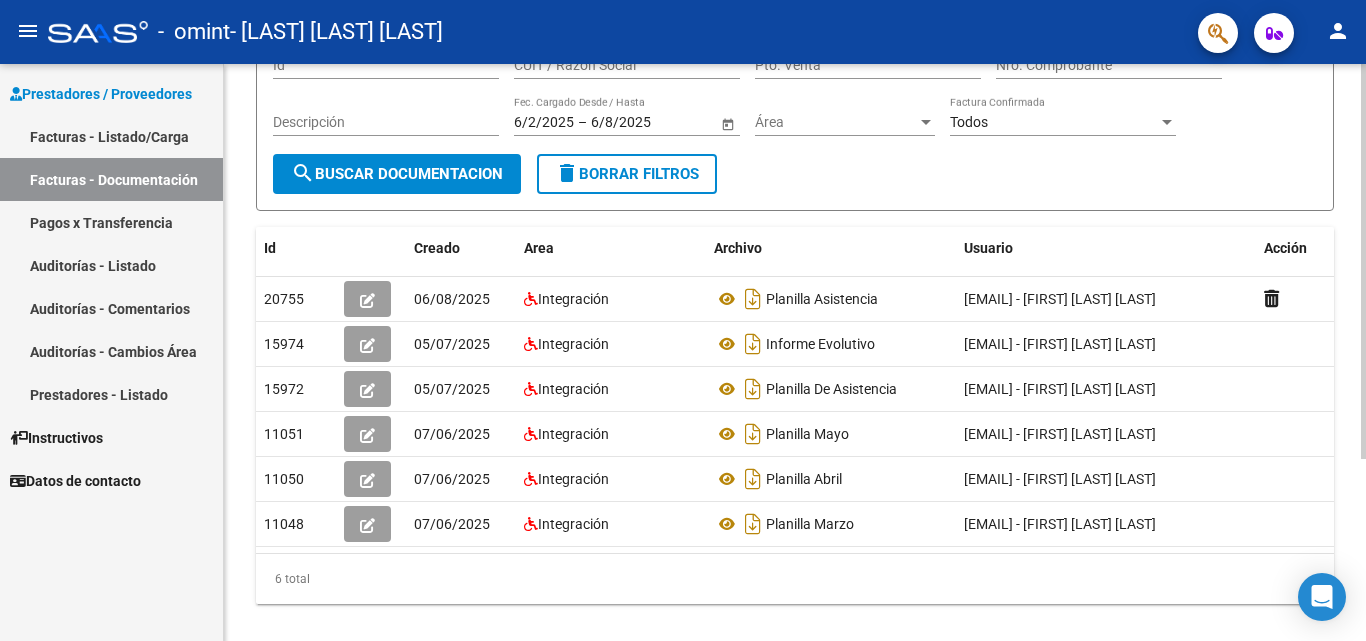 scroll, scrollTop: 191, scrollLeft: 0, axis: vertical 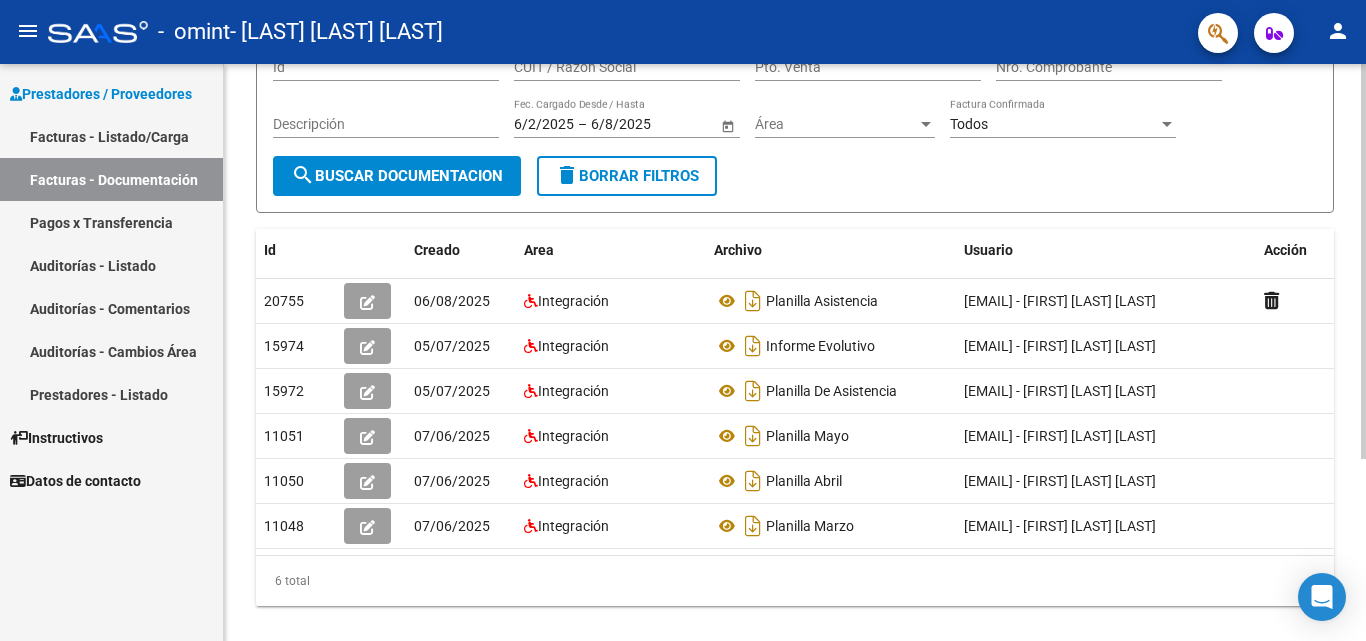 click 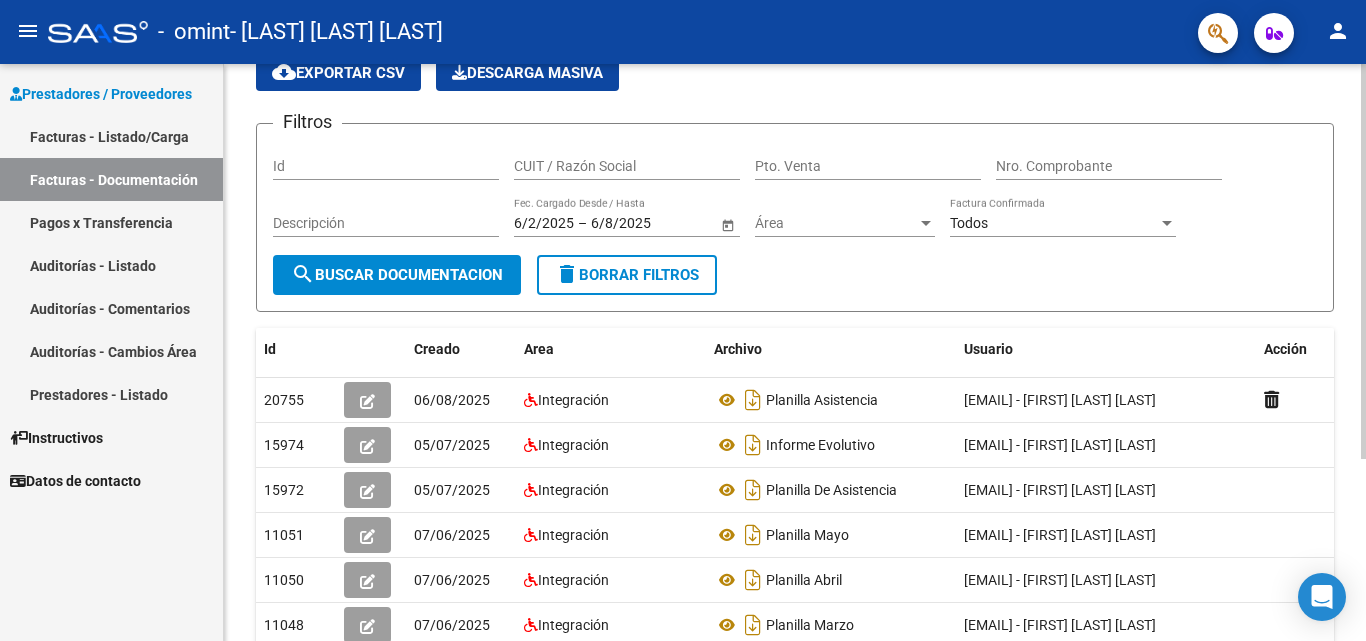 scroll, scrollTop: 89, scrollLeft: 0, axis: vertical 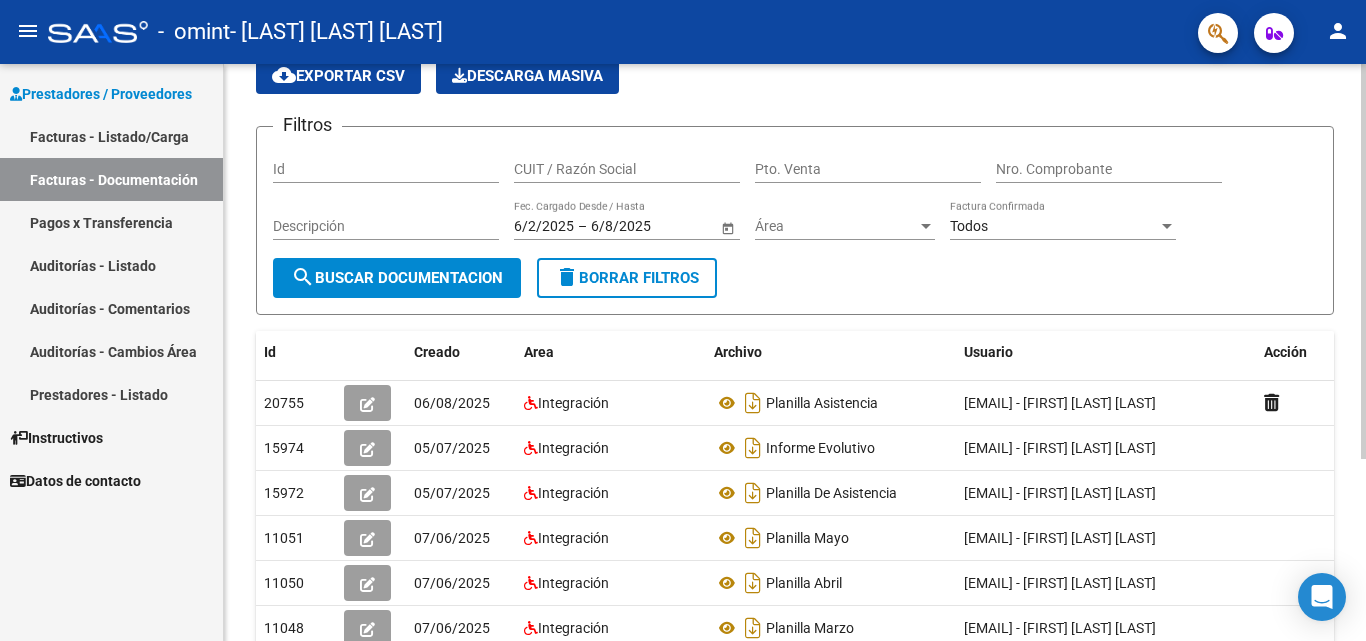 click 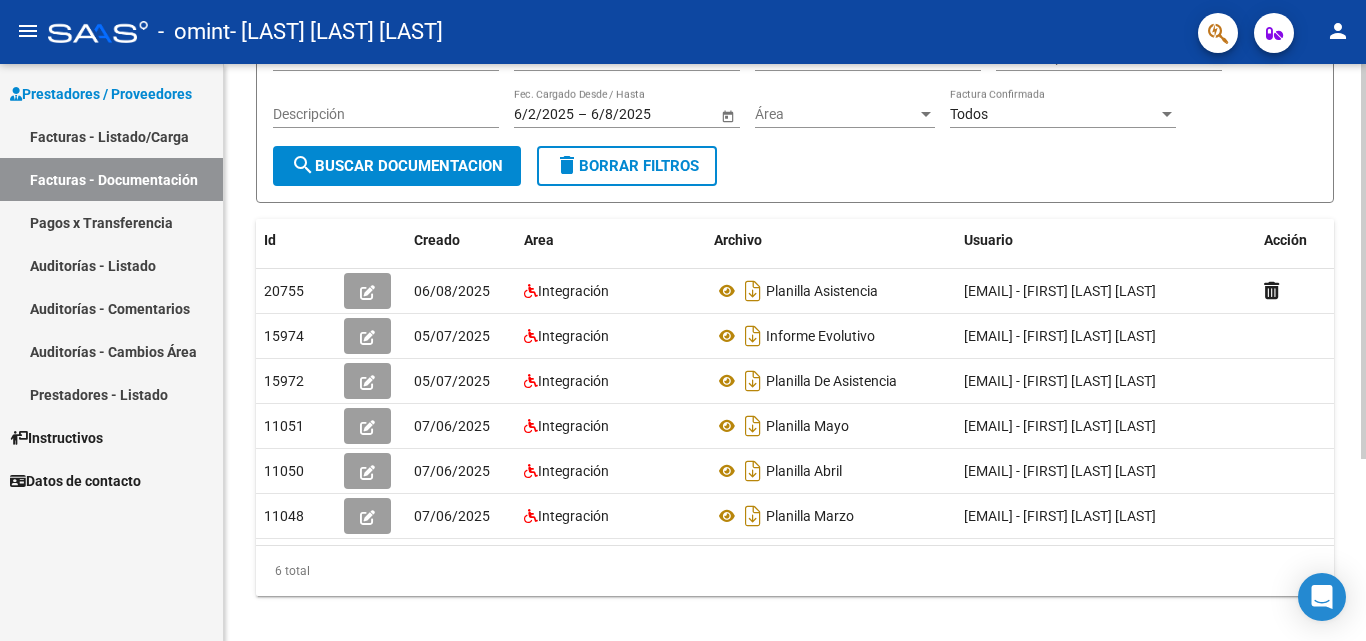 scroll, scrollTop: 215, scrollLeft: 0, axis: vertical 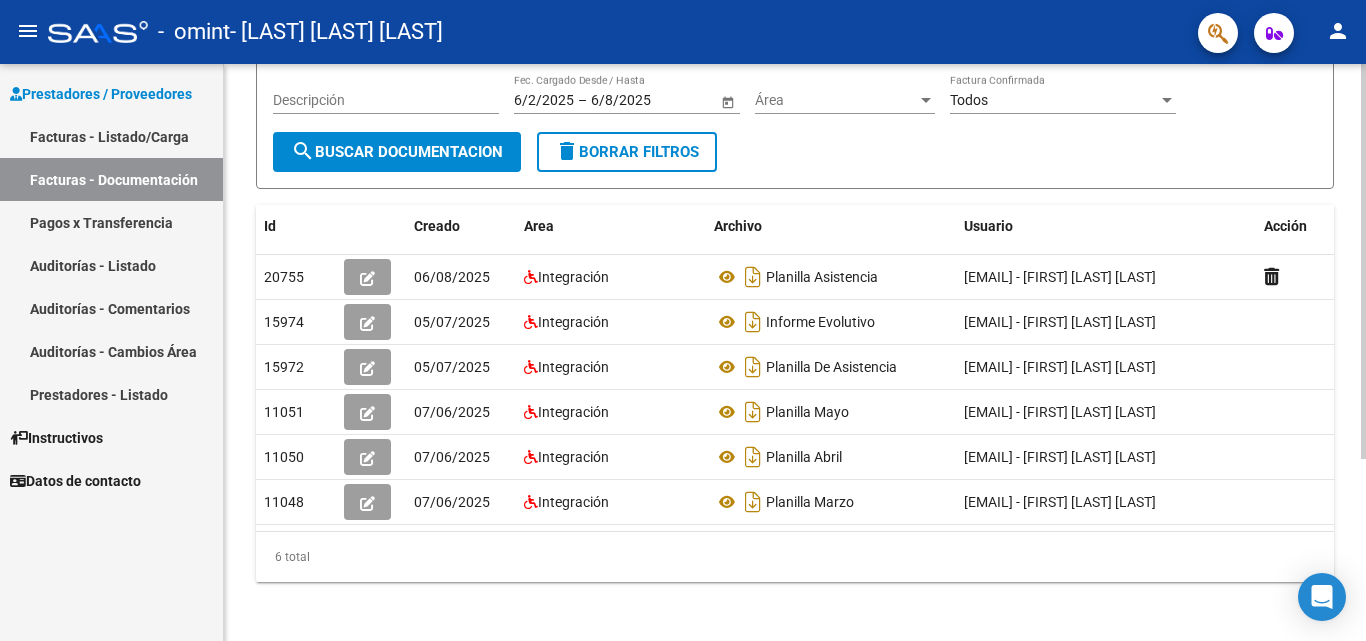 click 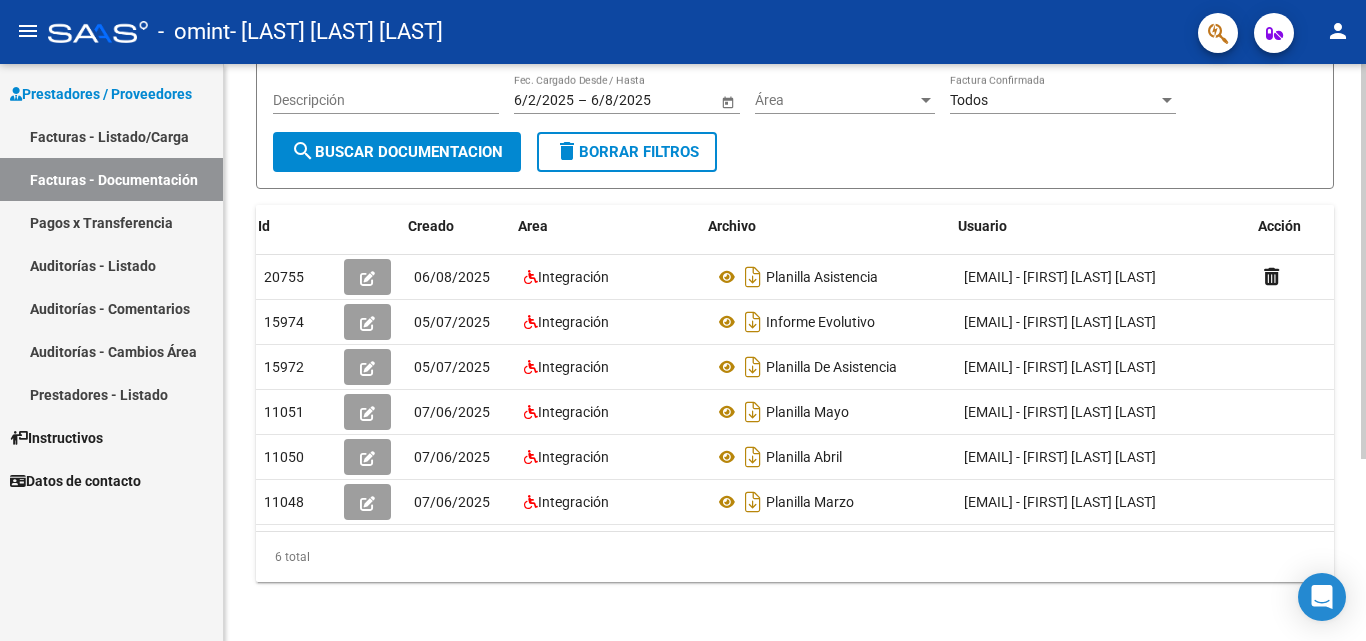 scroll, scrollTop: 0, scrollLeft: 22, axis: horizontal 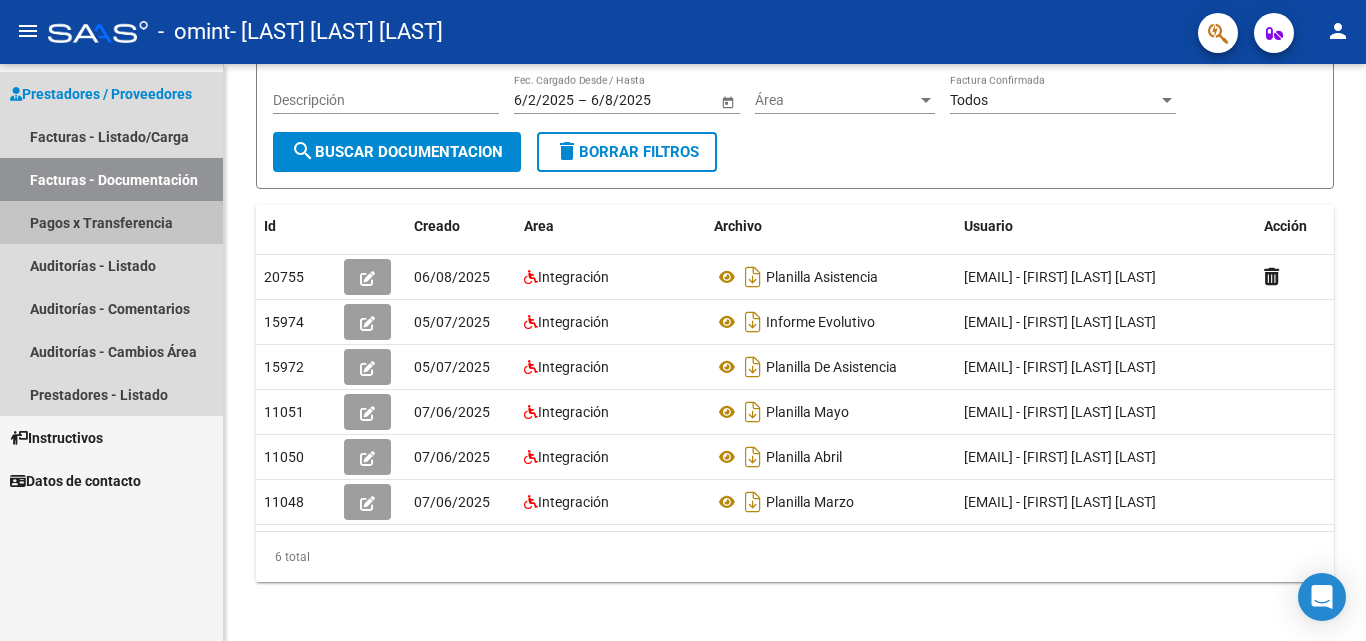 click on "Pagos x Transferencia" at bounding box center [111, 222] 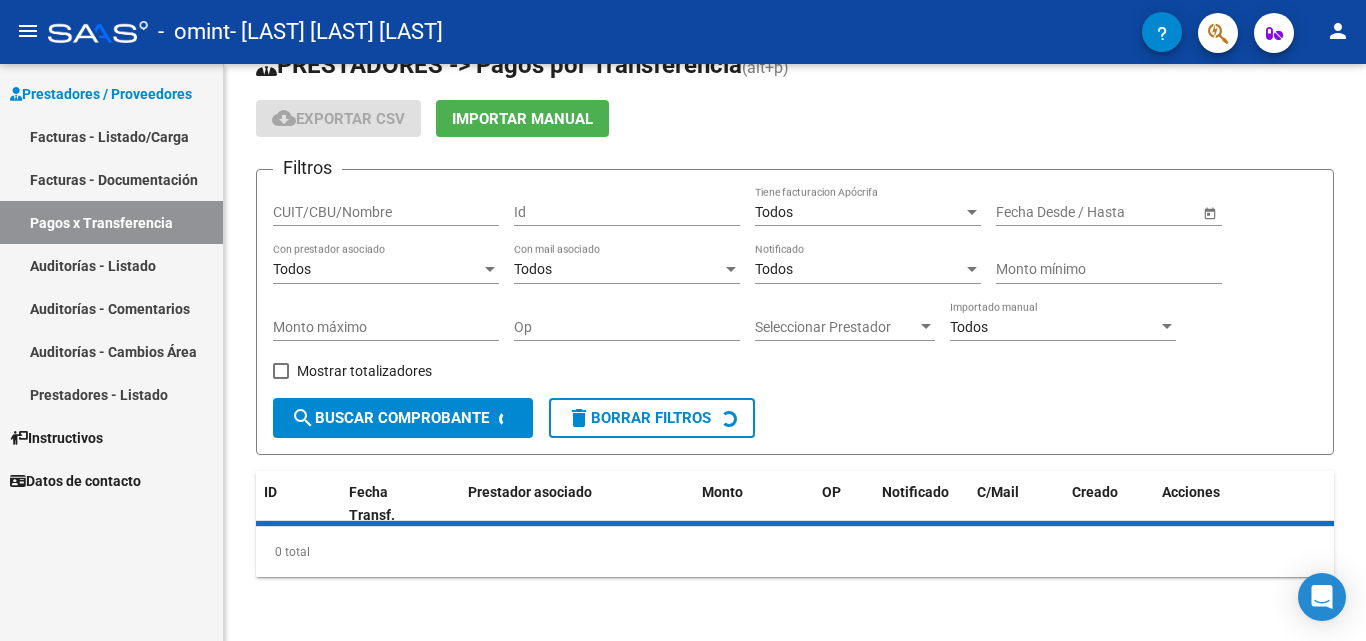 scroll, scrollTop: 92, scrollLeft: 0, axis: vertical 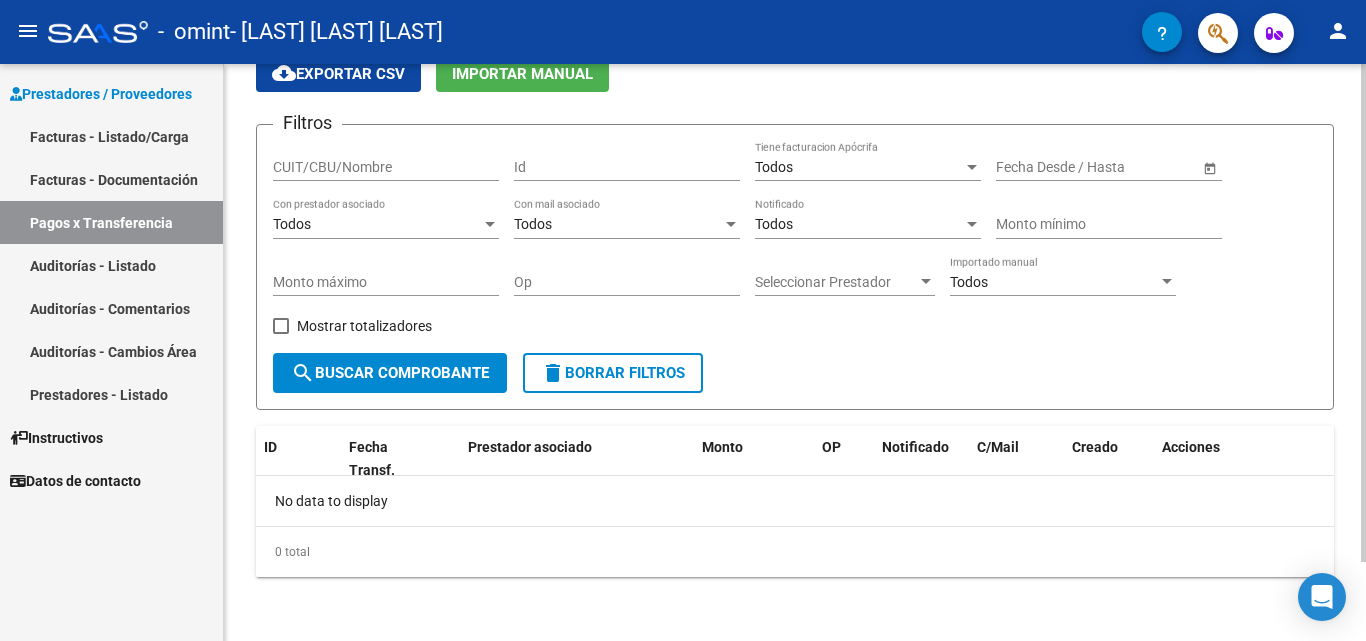 click on "PRESTADORES -> Pagos por Transferencia (alt+p) cloud_download  Exportar CSV   Importar Manual Filtros CUIT/CBU/Nombre Id Todos Tiene facturacion Apócrifa Start date – End date Fecha Desde / Hasta Todos Con prestador asociado Todos Con mail asociado Todos Notificado Monto mínimo Monto máximo Op Seleccionar Prestador Seleccionar Prestador Todos Importado manual    Mostrar totalizadores  search  Buscar Comprobante  delete  Borrar Filtros  ID Fecha Transf. Prestador asociado Monto OP Notificado C/Mail Creado Acciones No data to display  0 total   1" 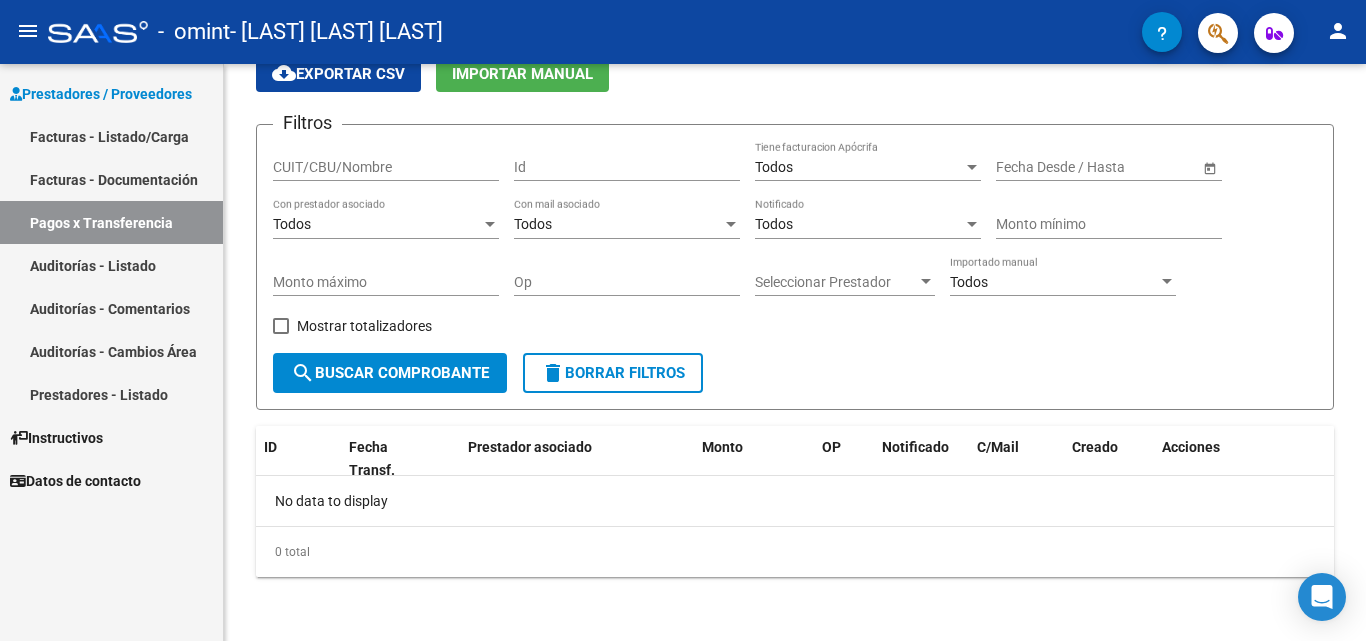 click on "Pagos x Transferencia" at bounding box center [111, 222] 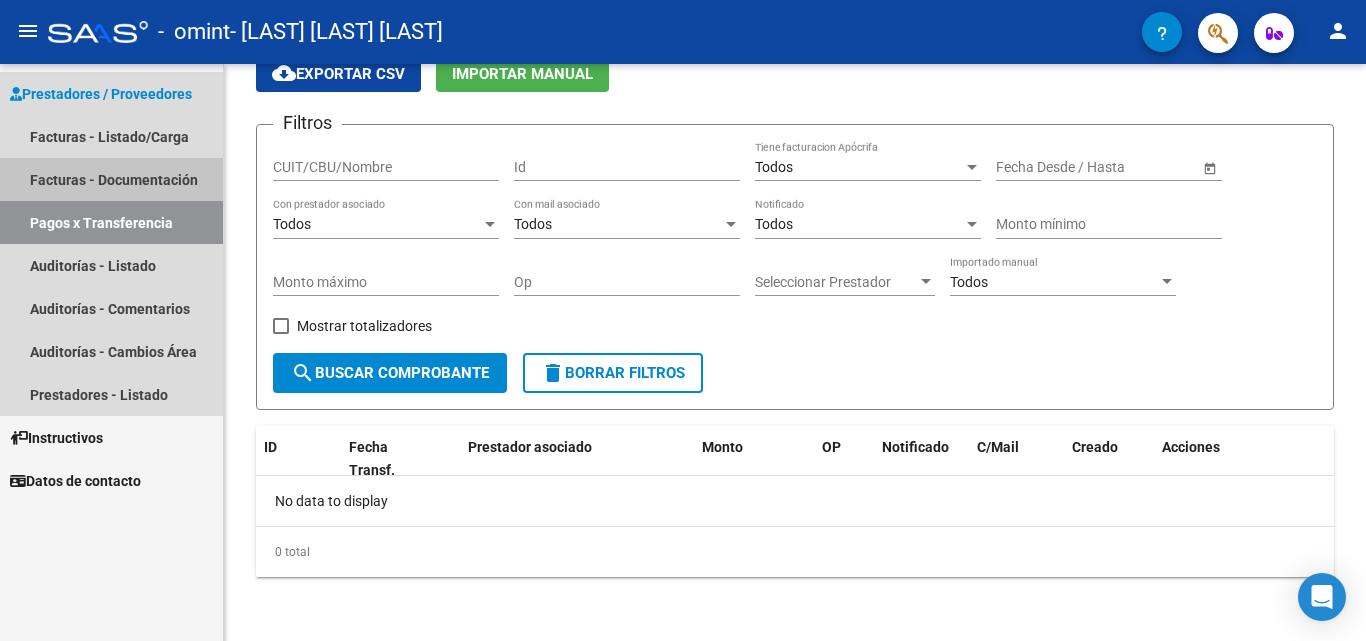 click on "Facturas - Documentación" at bounding box center [111, 179] 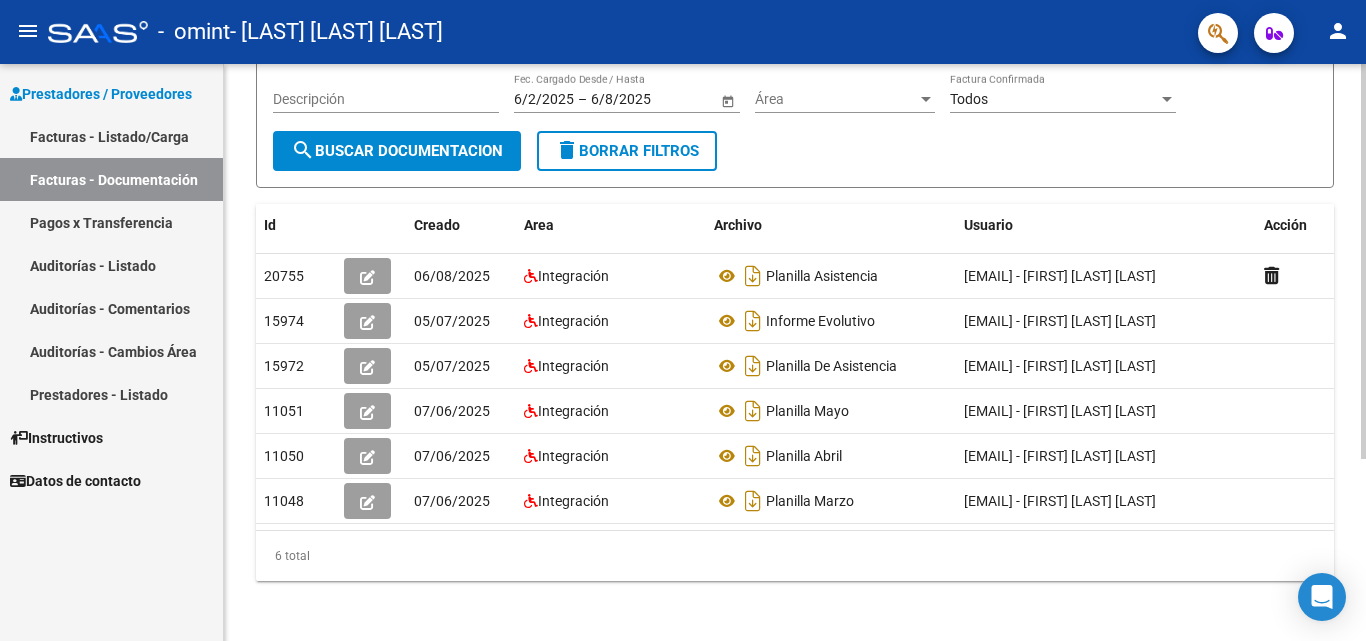 scroll, scrollTop: 213, scrollLeft: 0, axis: vertical 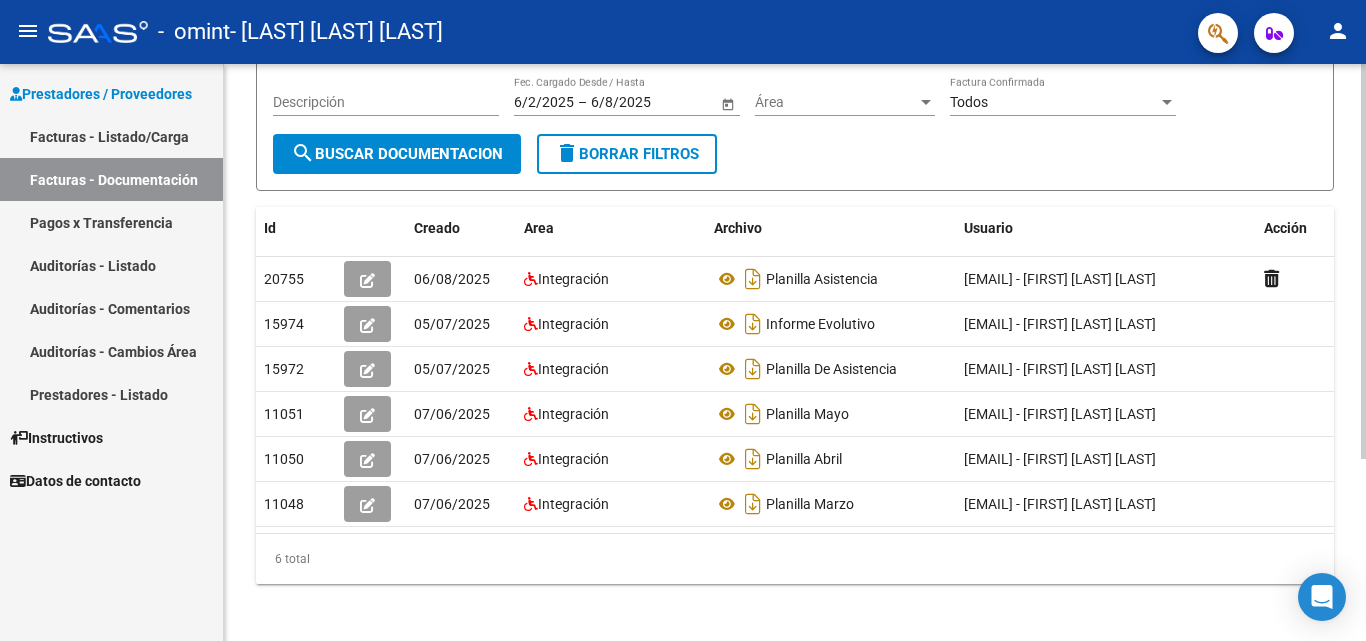 click 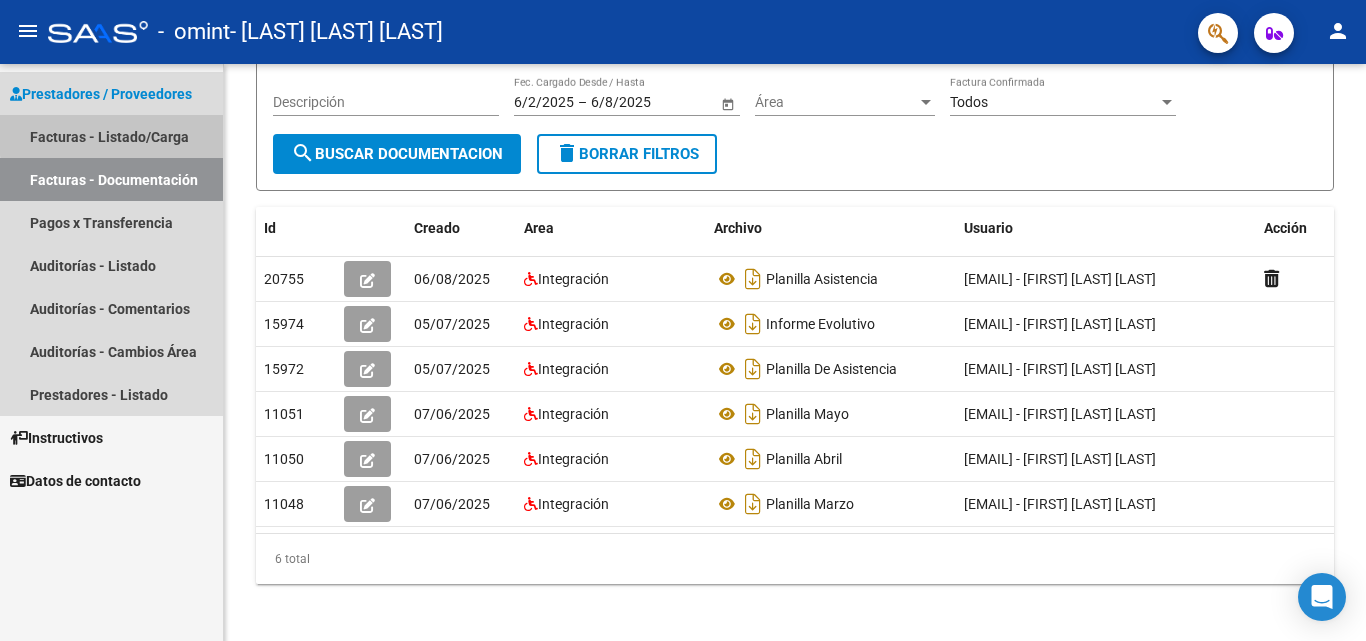 click on "Facturas - Listado/Carga" at bounding box center [111, 136] 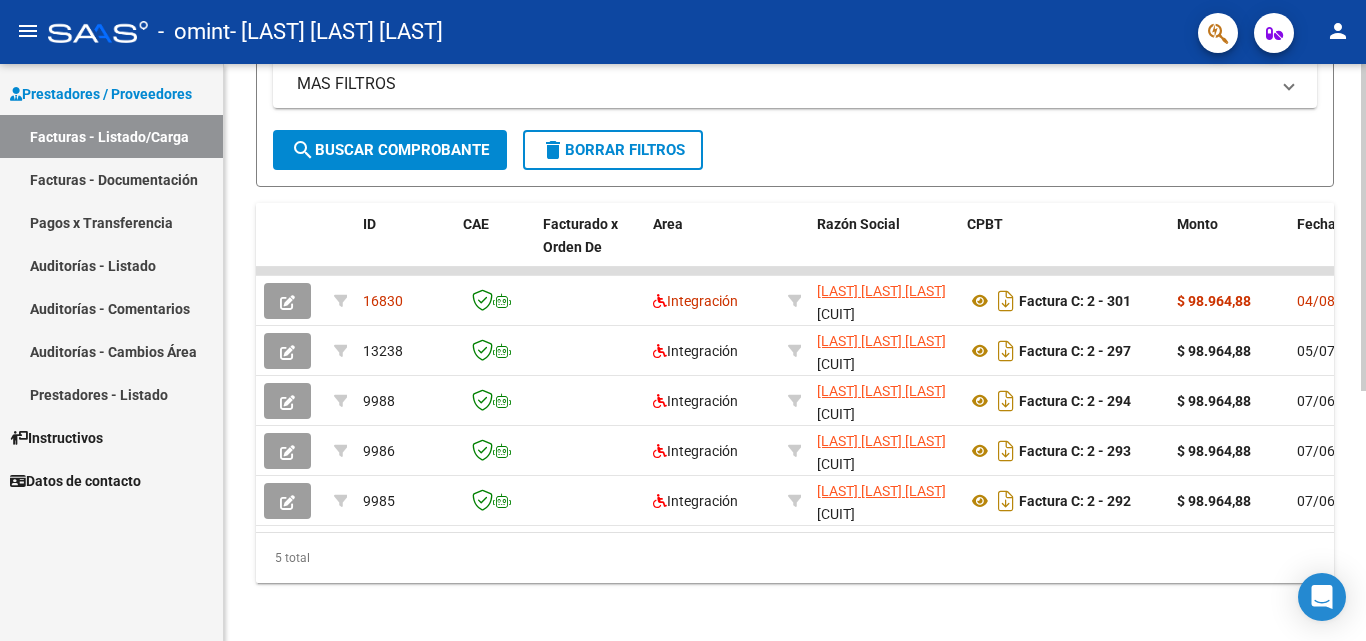 scroll, scrollTop: 423, scrollLeft: 0, axis: vertical 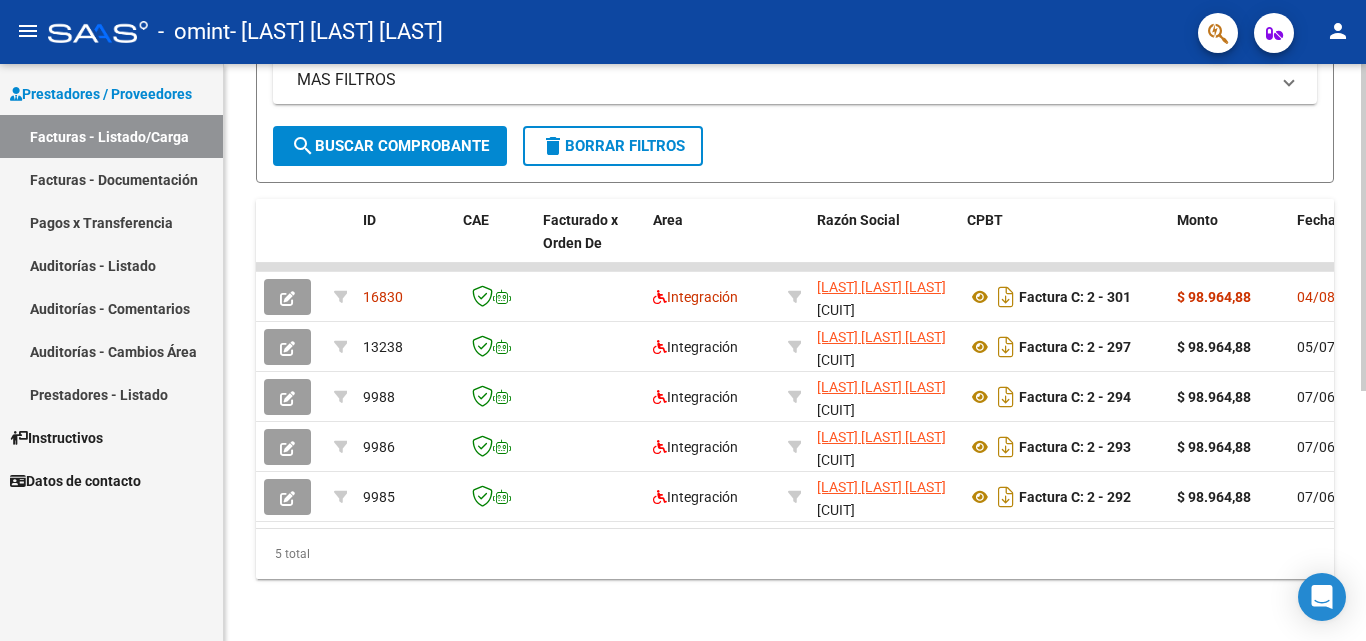 click 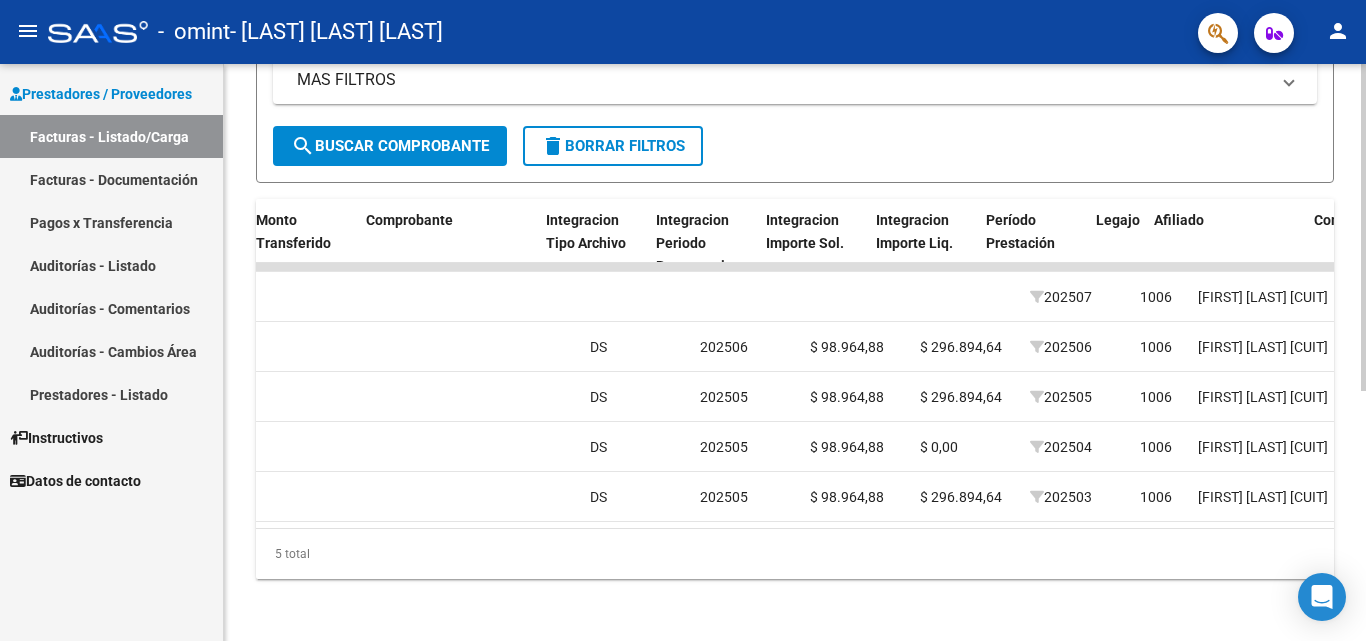 scroll, scrollTop: 0, scrollLeft: 1905, axis: horizontal 